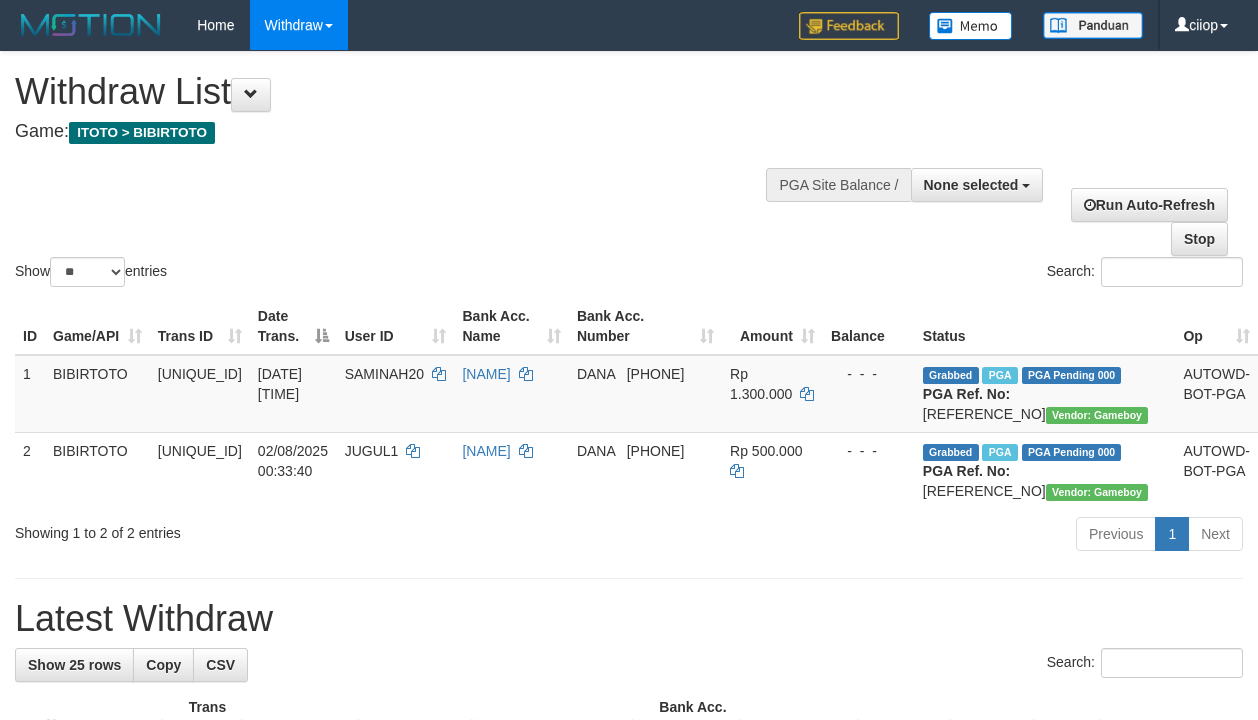 select 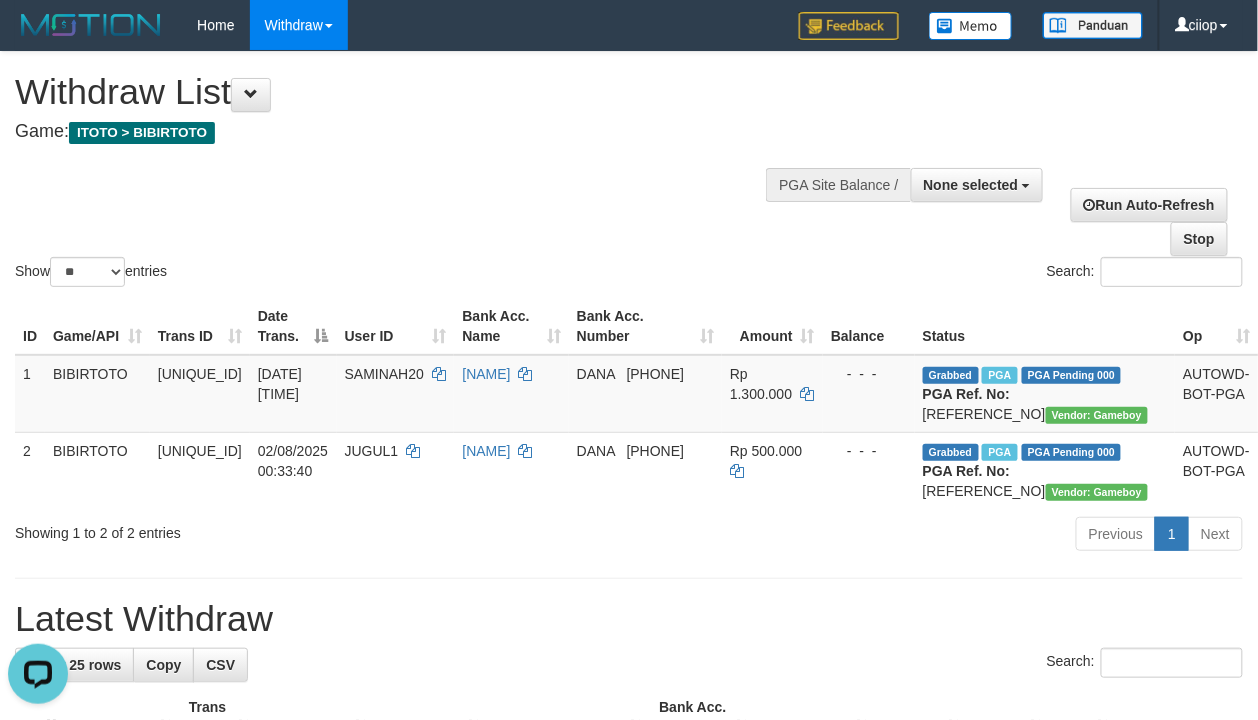 click at bounding box center [251, 94] 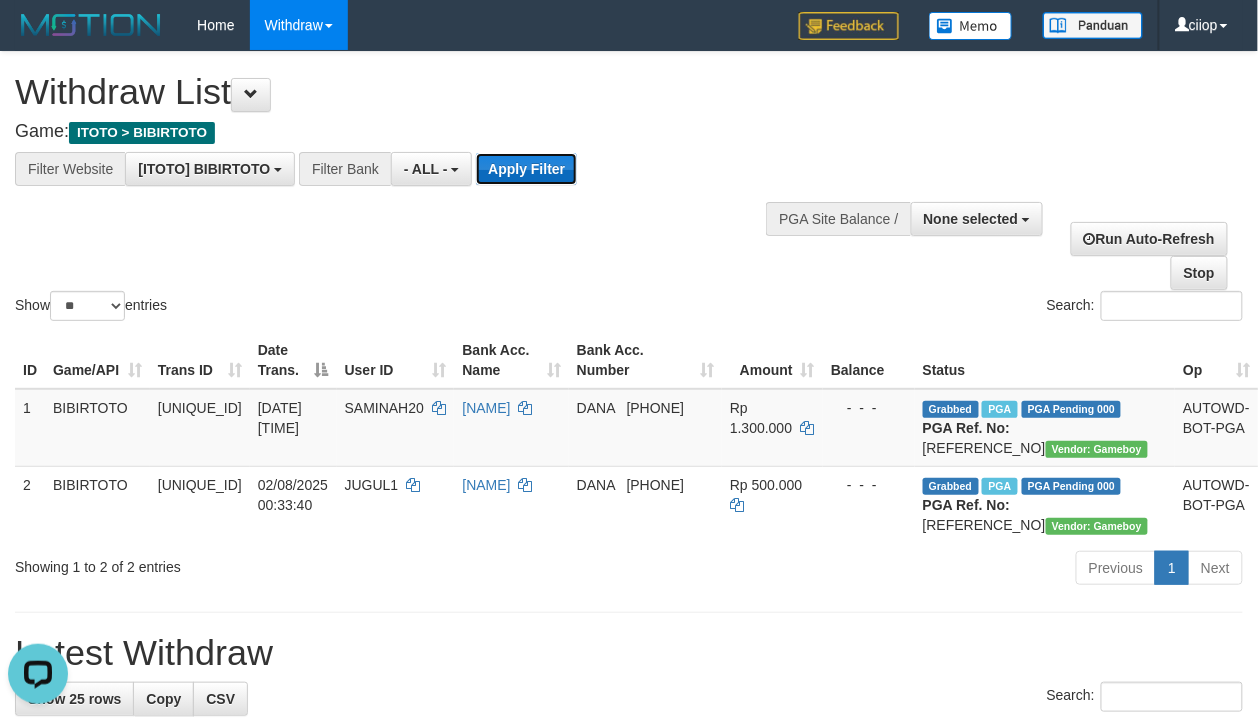 click on "Apply Filter" at bounding box center (526, 169) 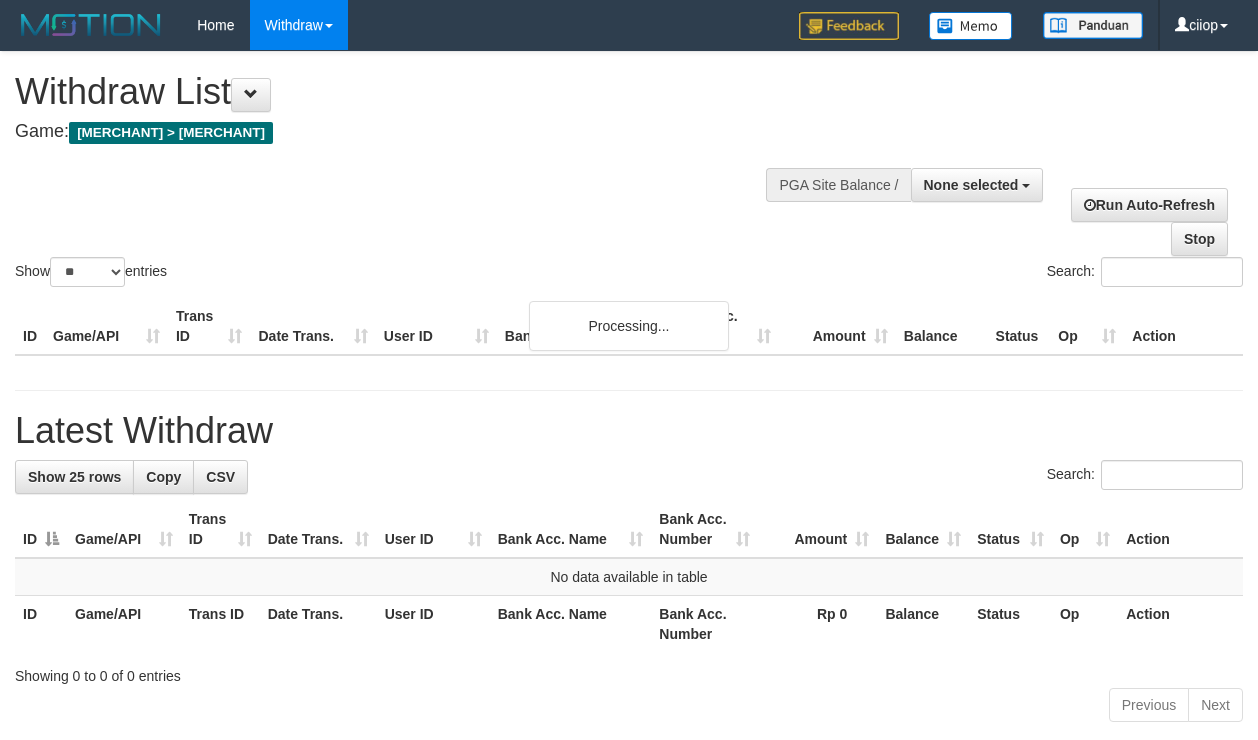 select 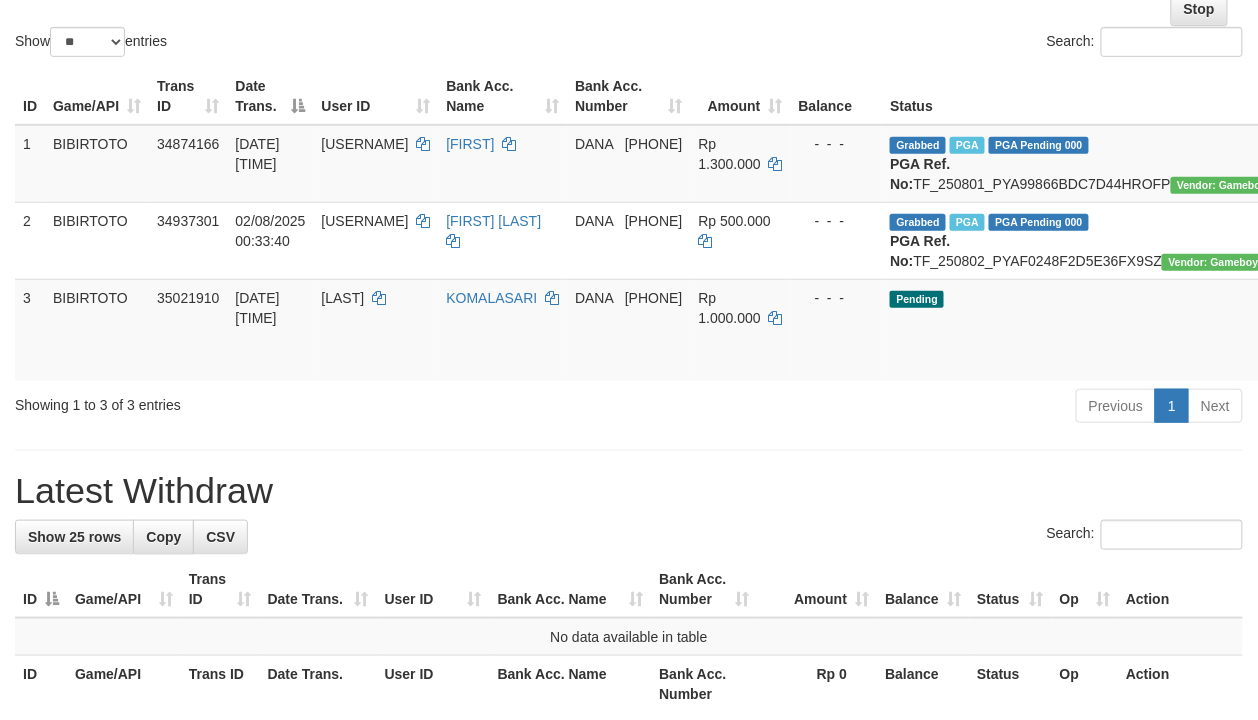 scroll, scrollTop: 266, scrollLeft: 0, axis: vertical 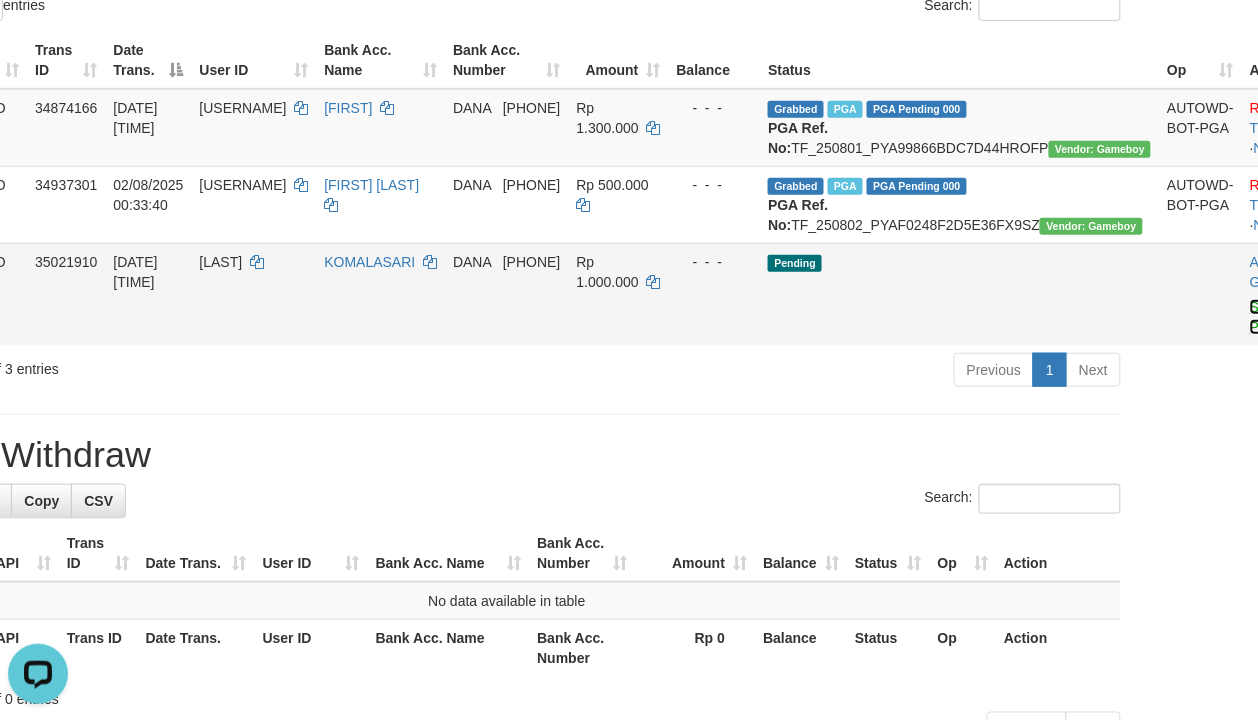 click on "Send PGA" at bounding box center [1266, 317] 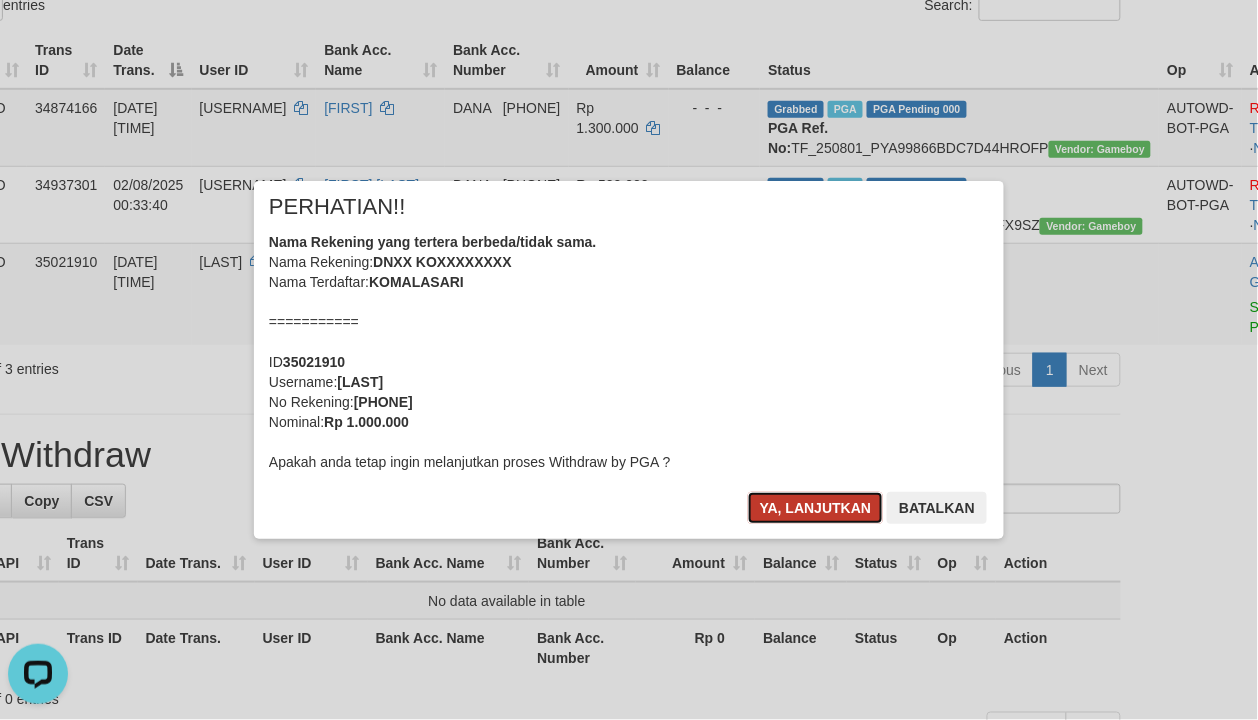 click on "Ya, lanjutkan" at bounding box center (816, 508) 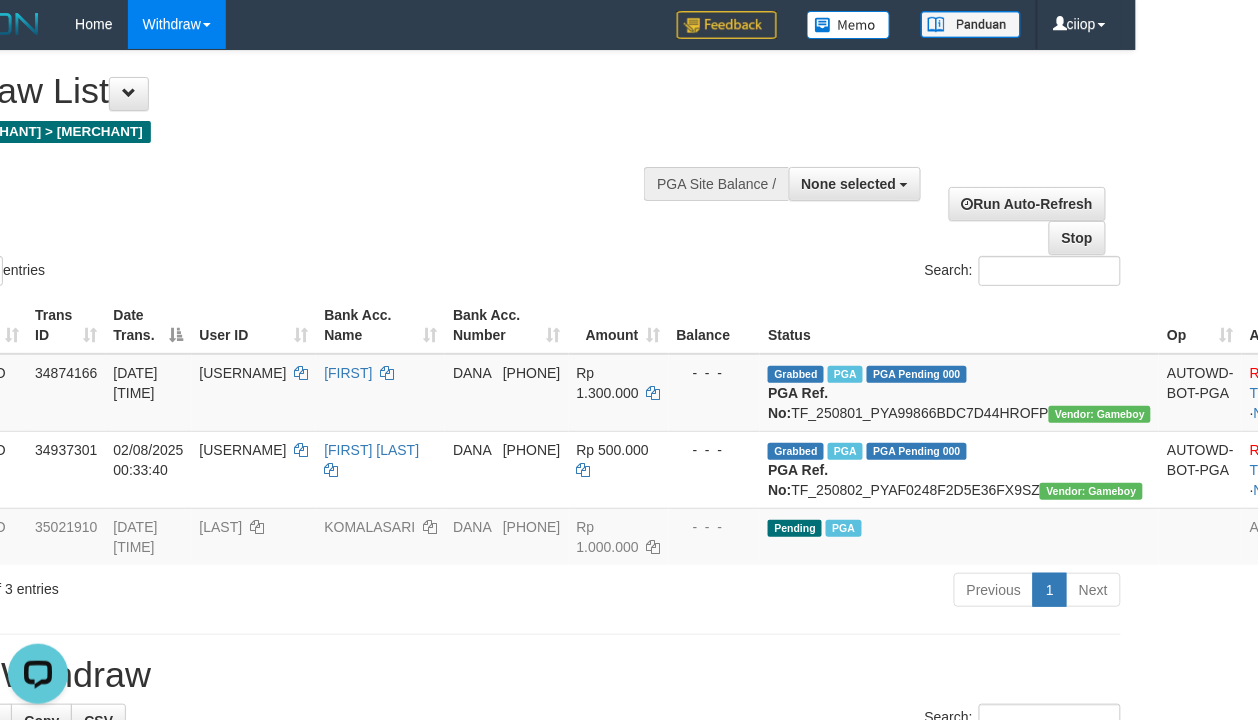 scroll, scrollTop: 0, scrollLeft: 122, axis: horizontal 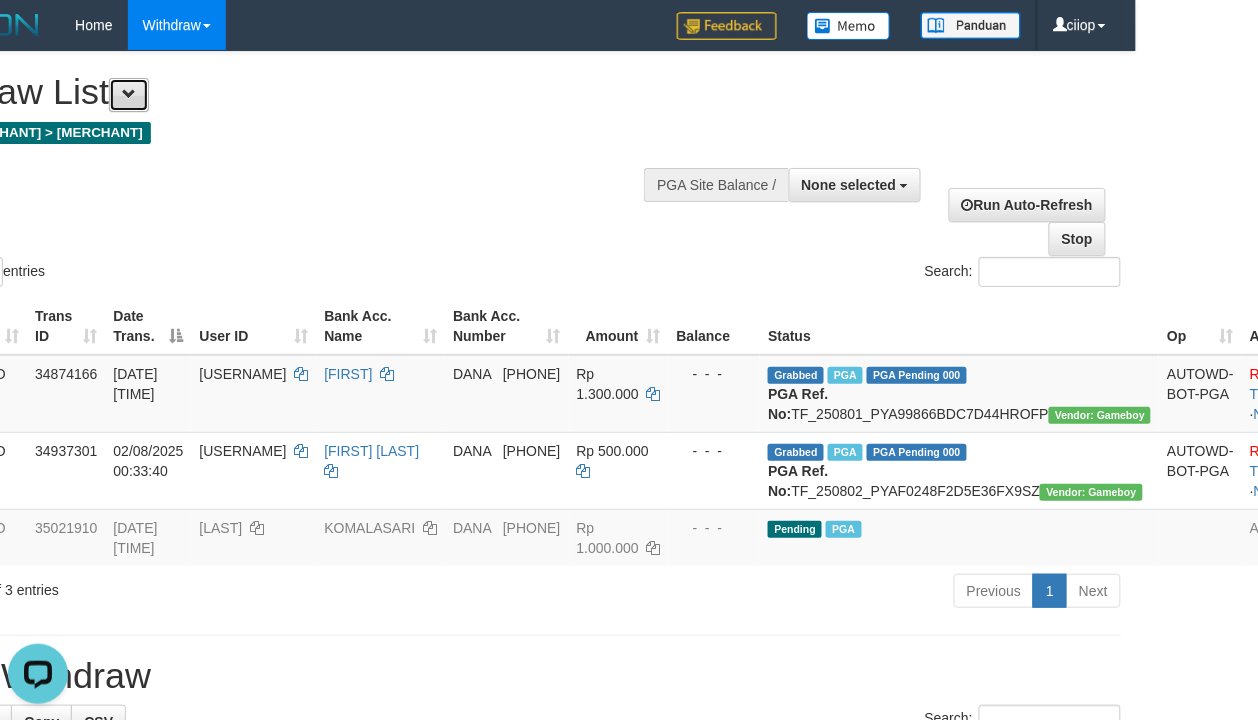 click at bounding box center (129, 95) 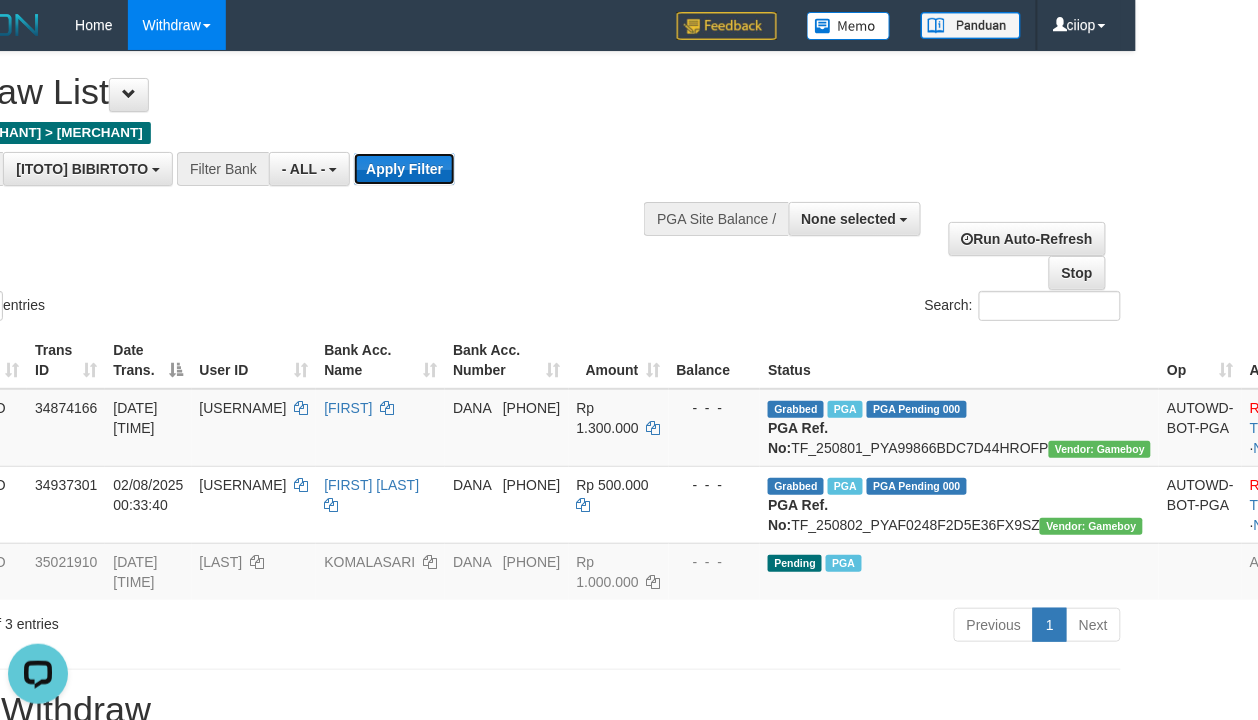 click on "Apply Filter" at bounding box center (404, 169) 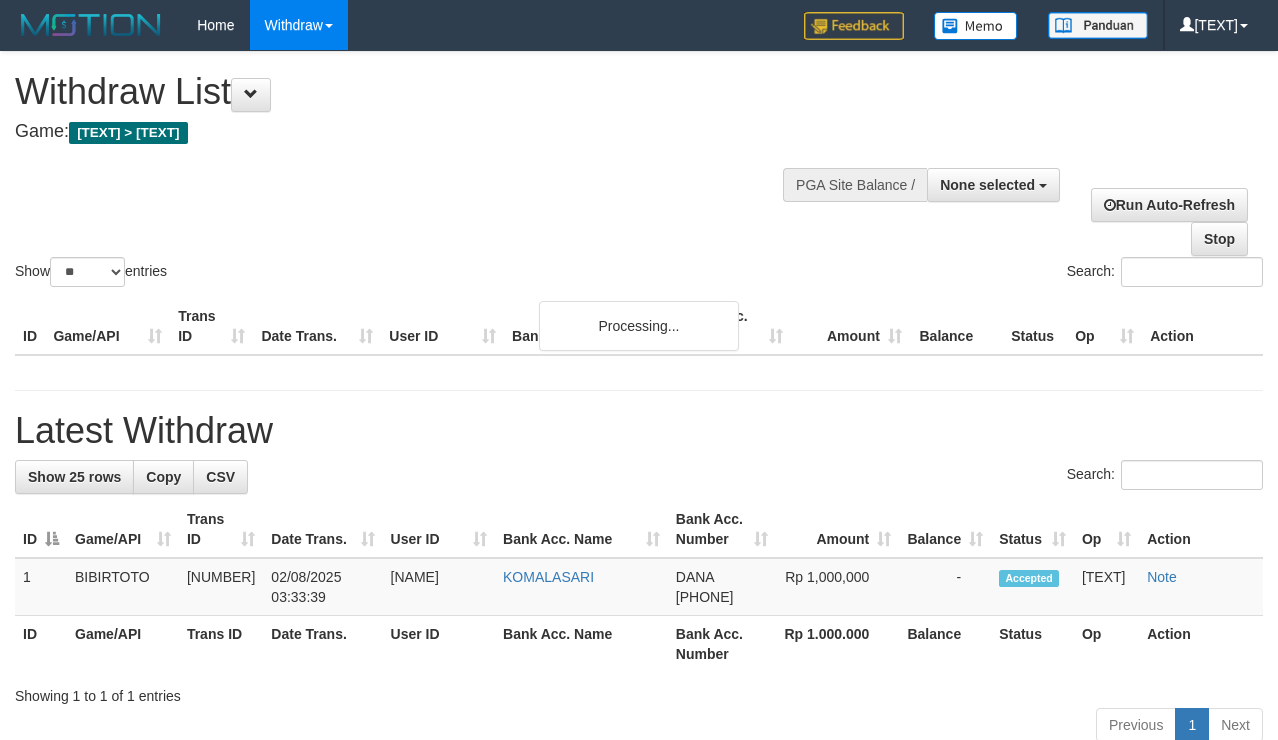 select 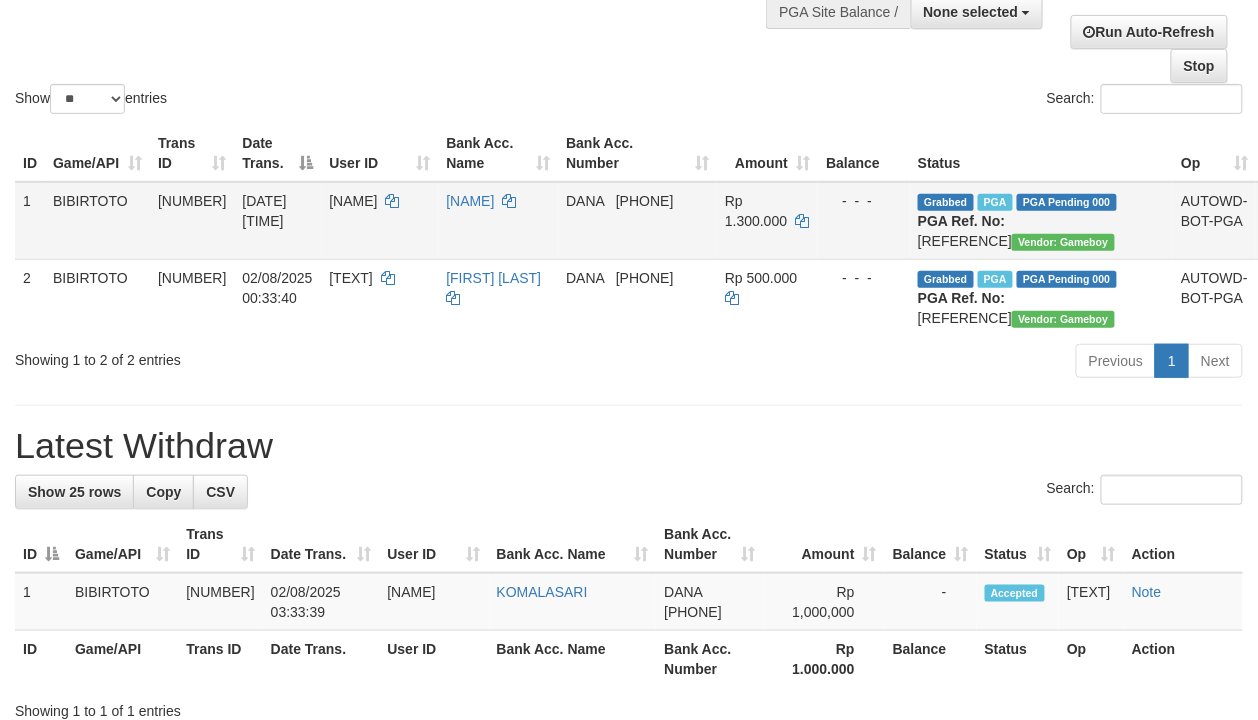 scroll, scrollTop: 372, scrollLeft: 0, axis: vertical 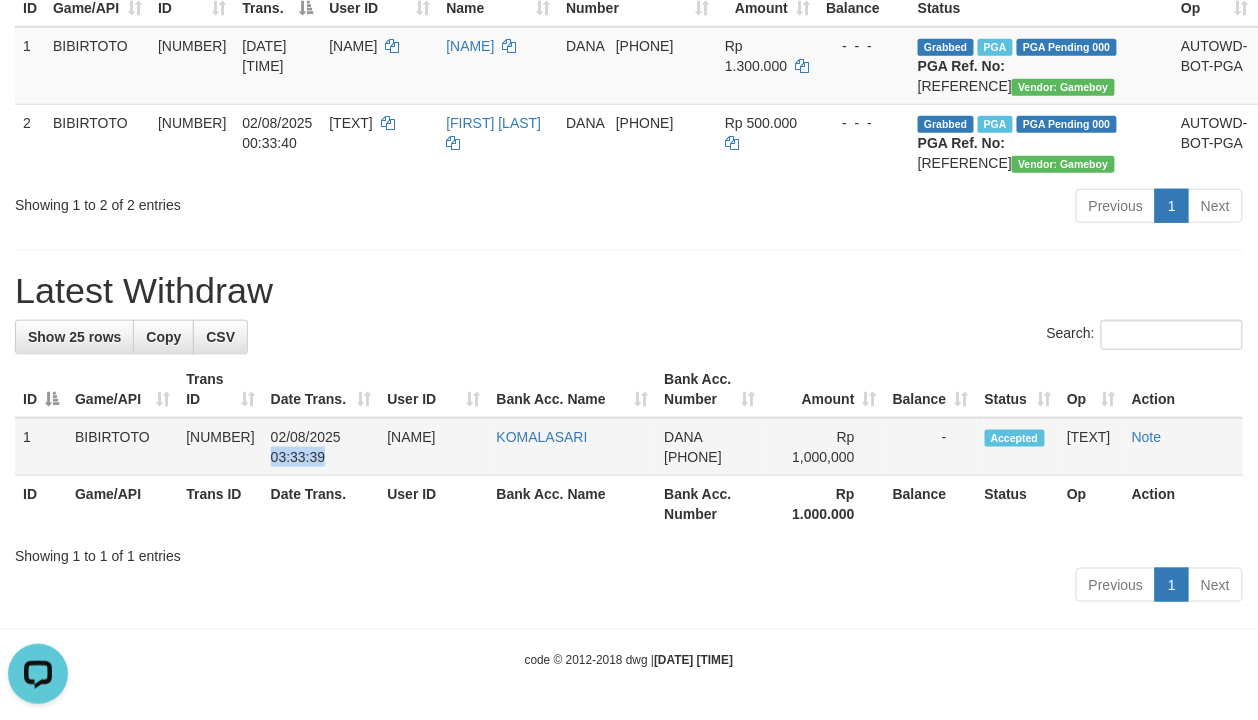 copy on "03:33:39" 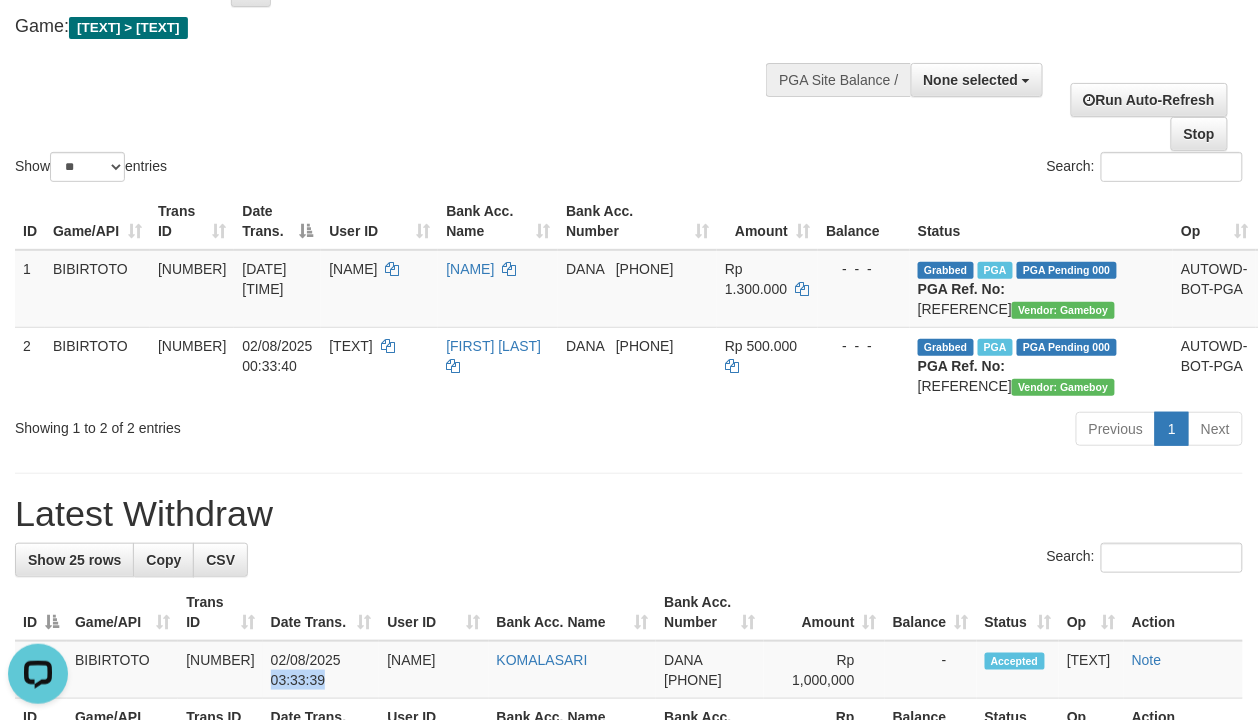 scroll, scrollTop: 0, scrollLeft: 0, axis: both 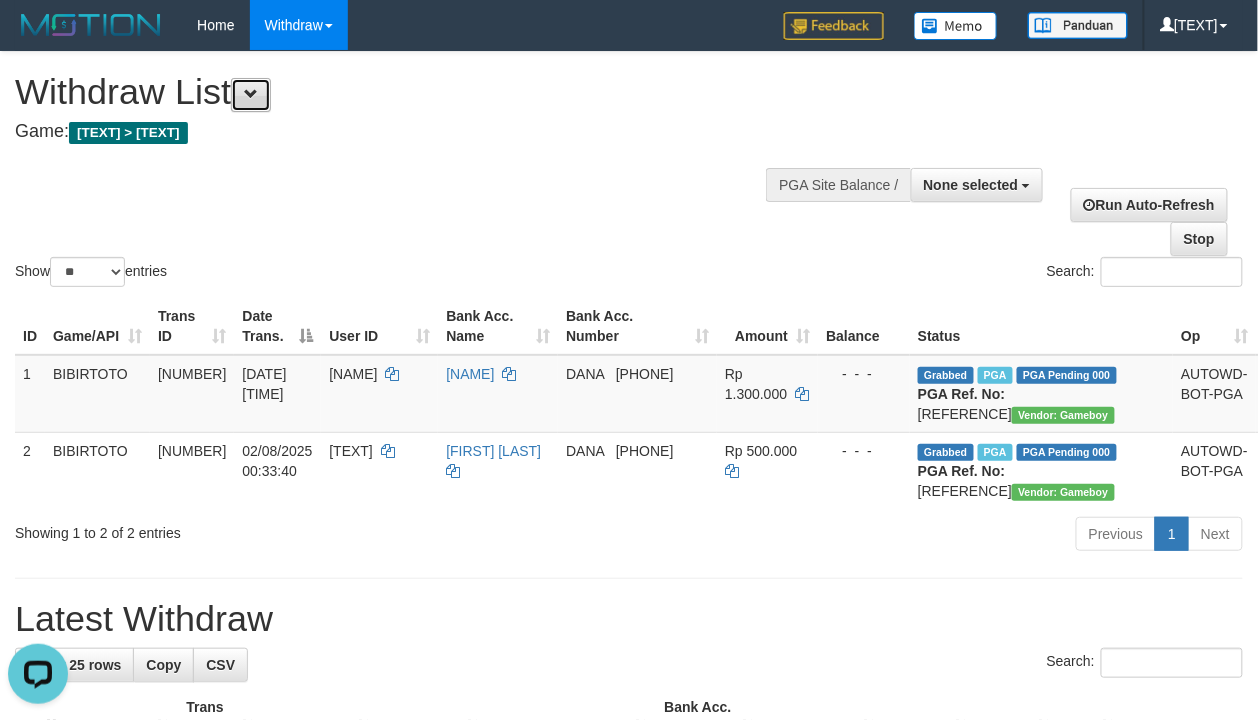 click at bounding box center (251, 94) 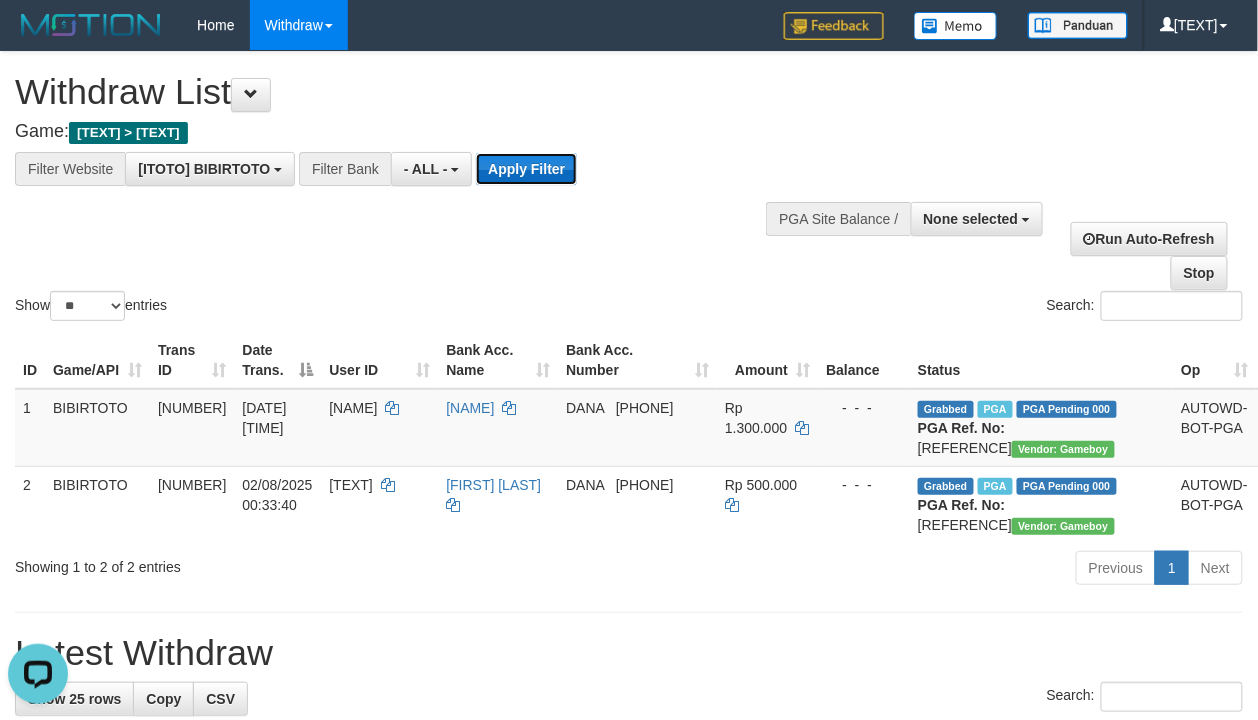 click on "Apply Filter" at bounding box center (526, 169) 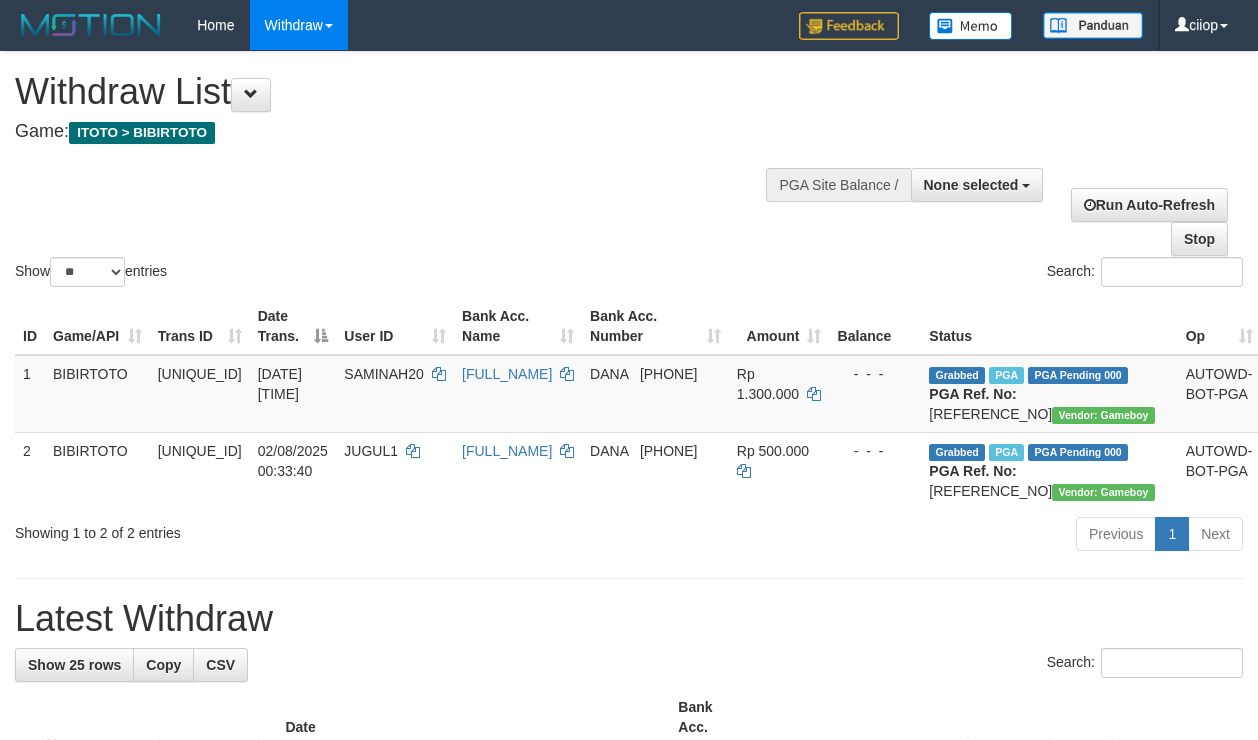 select 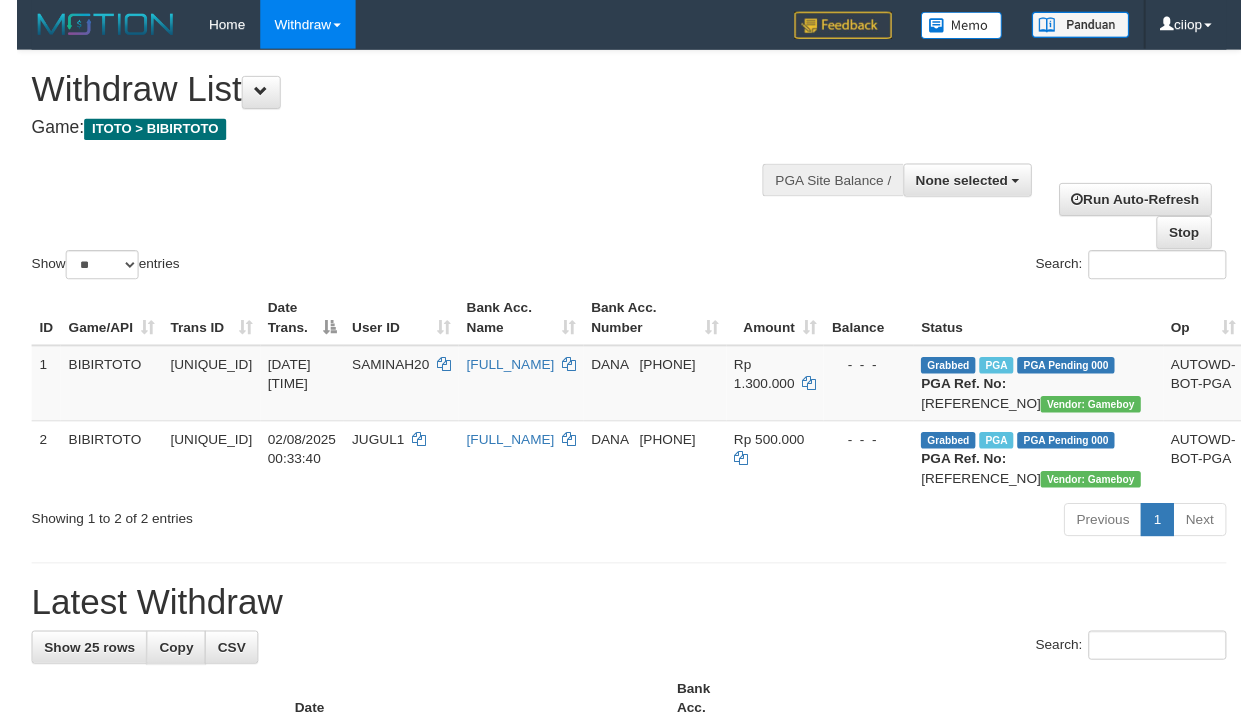 scroll, scrollTop: 0, scrollLeft: 0, axis: both 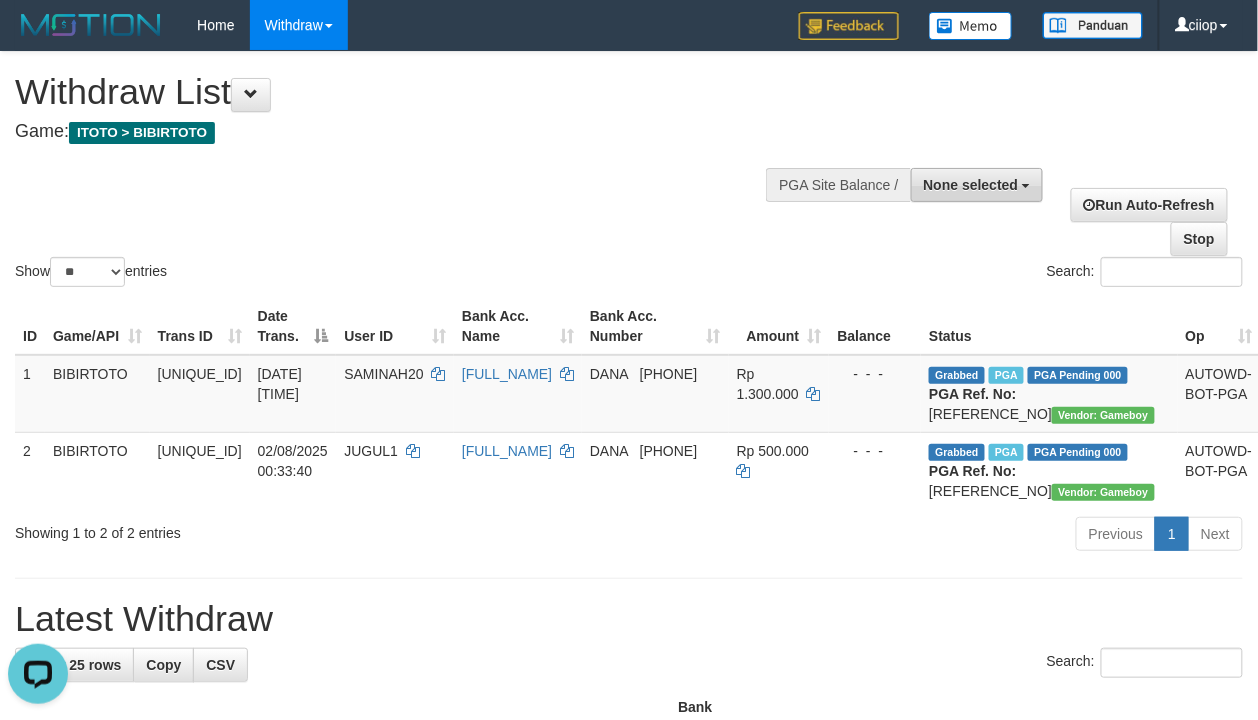 click on "None selected" at bounding box center (971, 185) 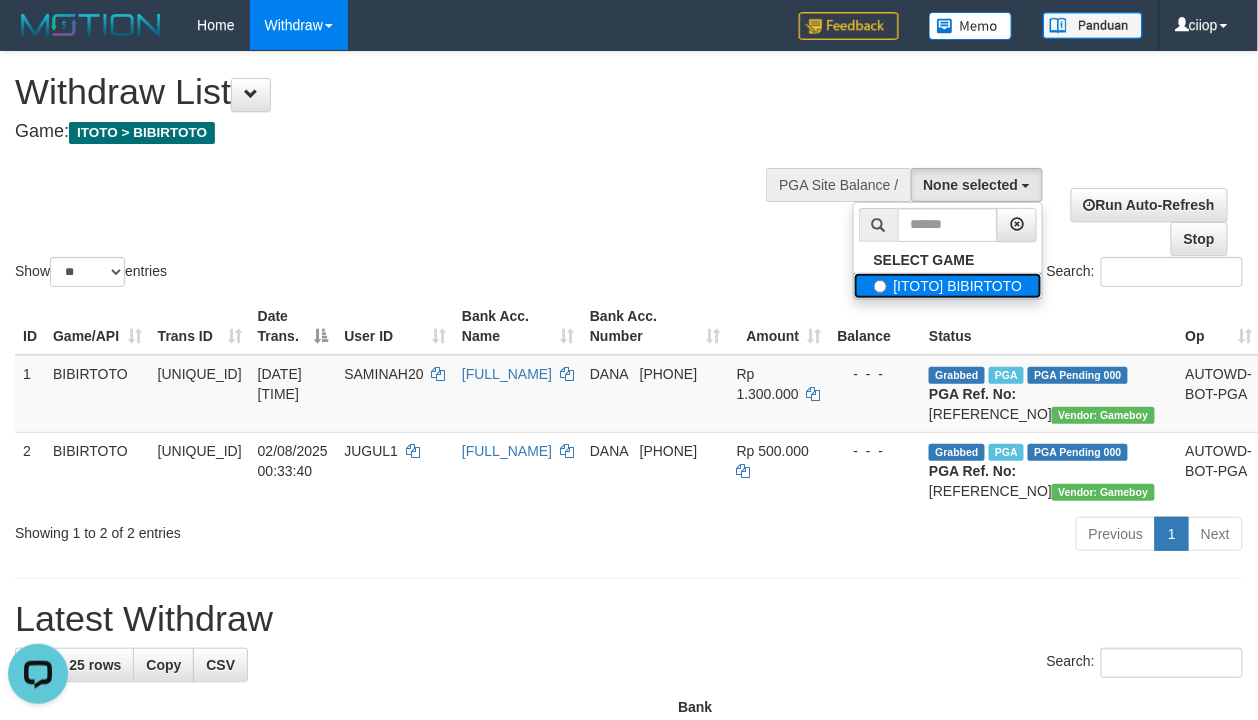 click on "[ITOTO] BIBIRTOTO" at bounding box center (948, 286) 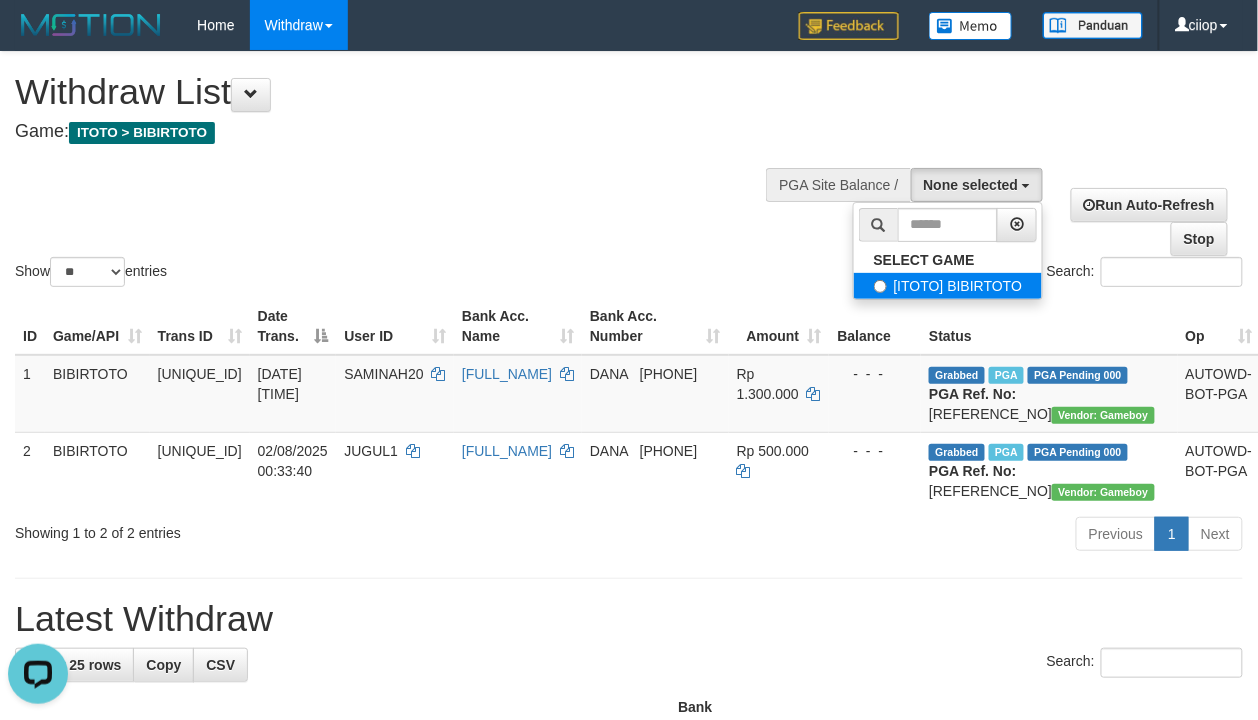 select on "****" 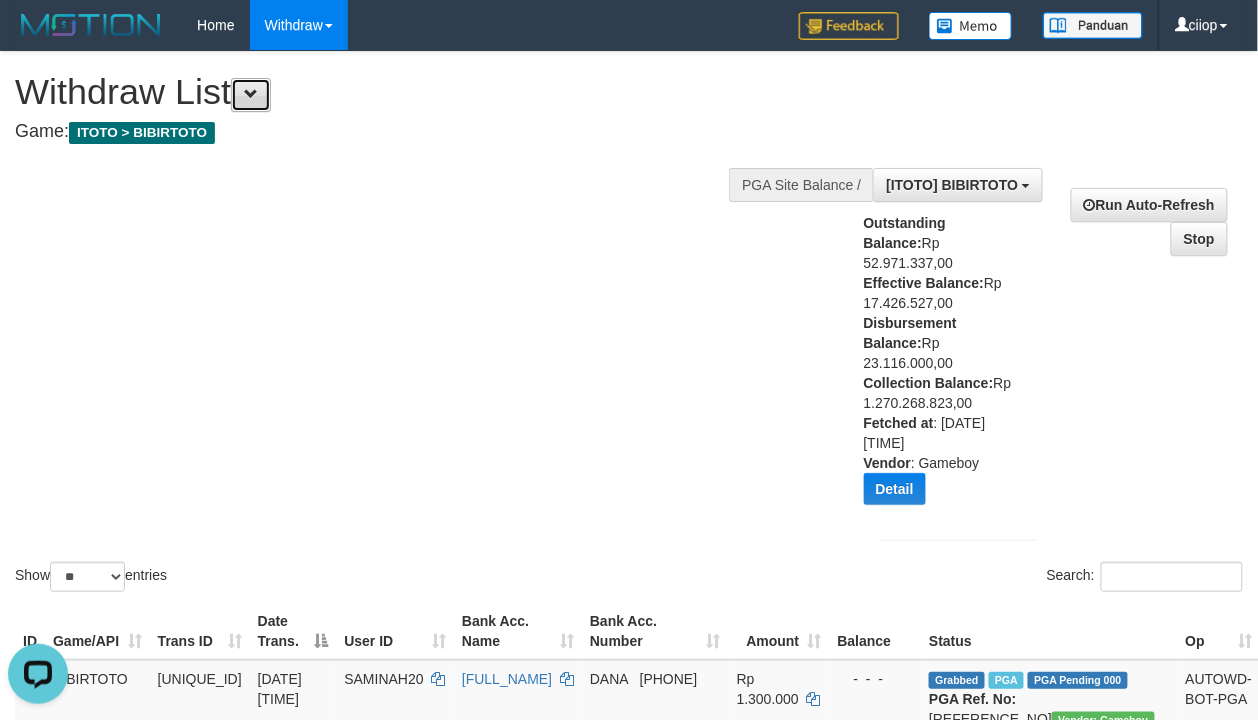 click at bounding box center [251, 95] 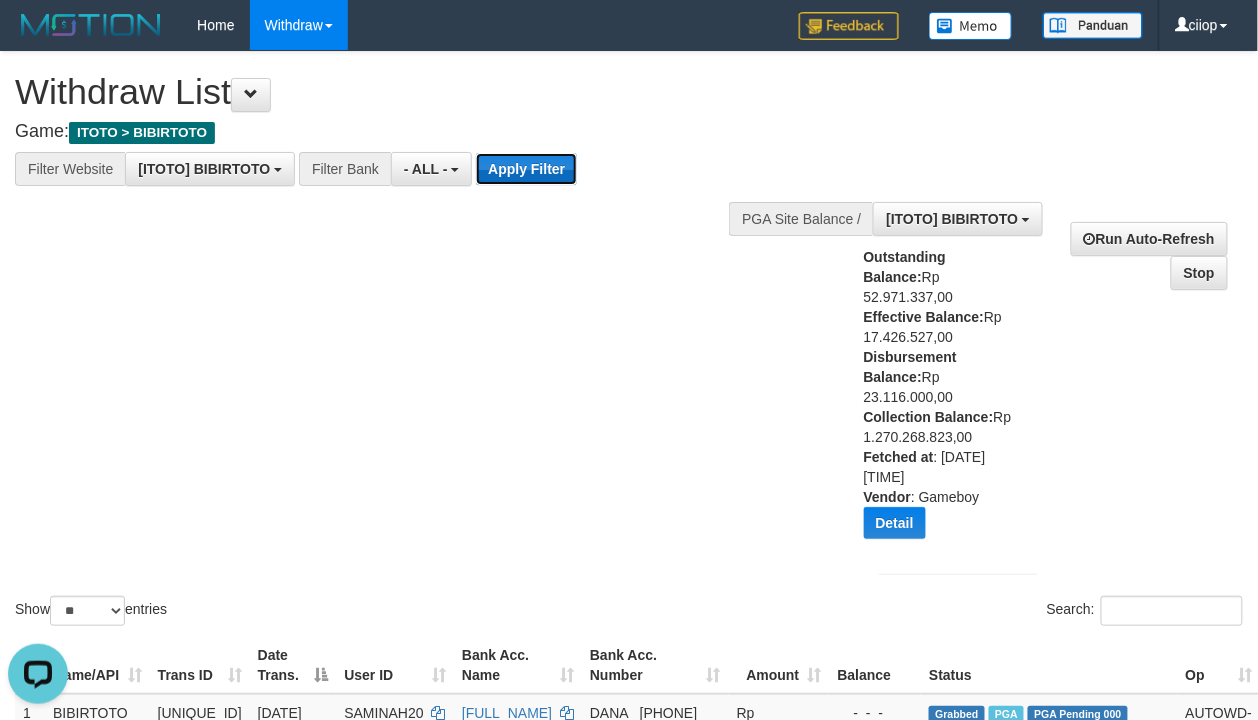 click on "Apply Filter" at bounding box center (526, 169) 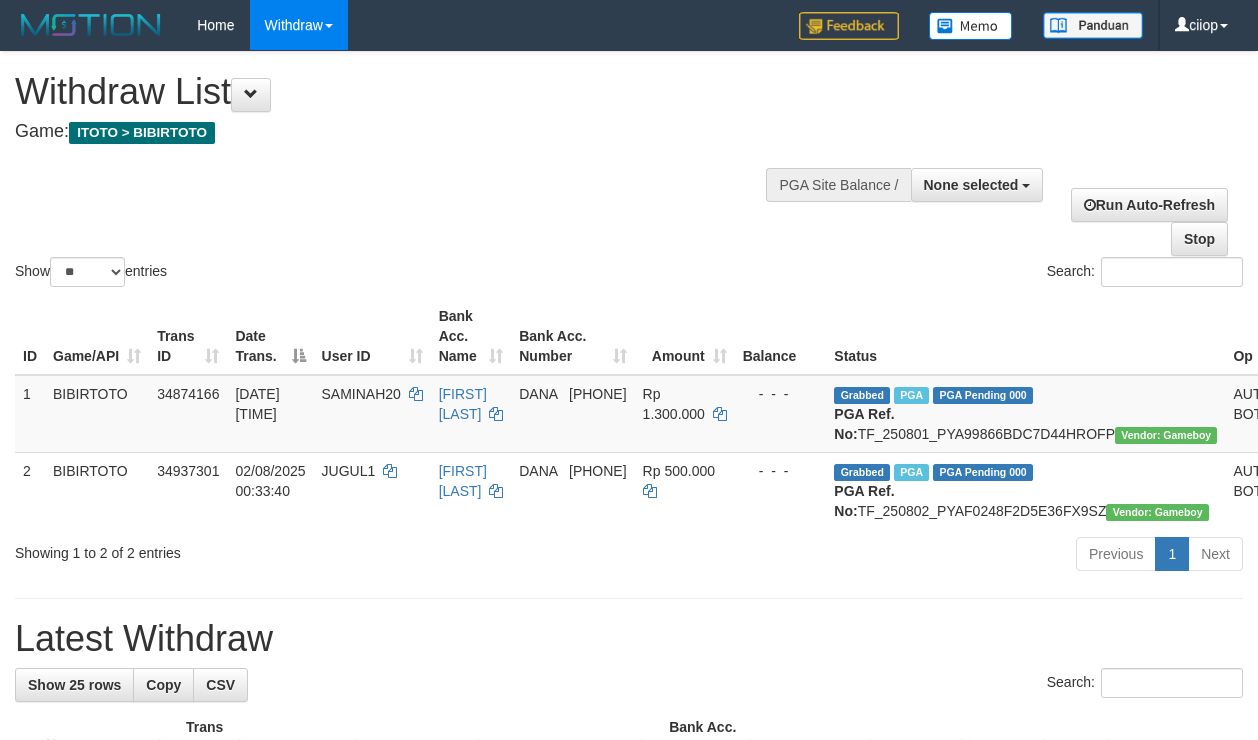 select 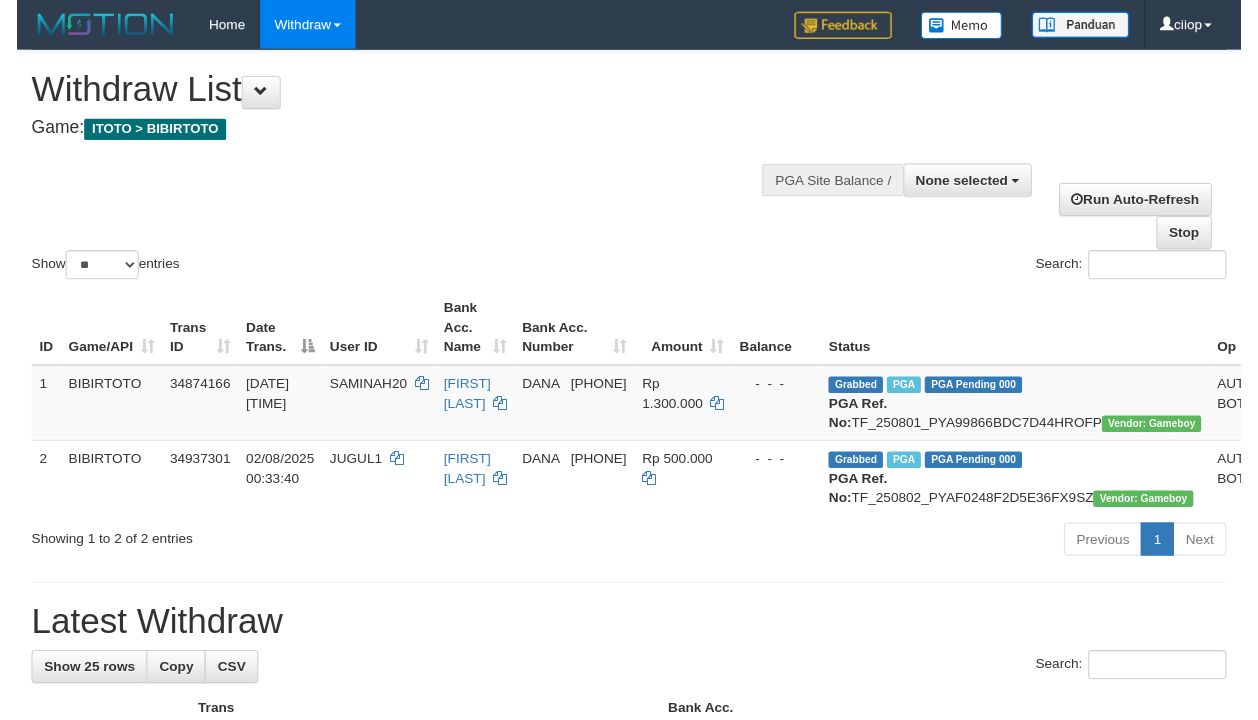 scroll, scrollTop: 0, scrollLeft: 0, axis: both 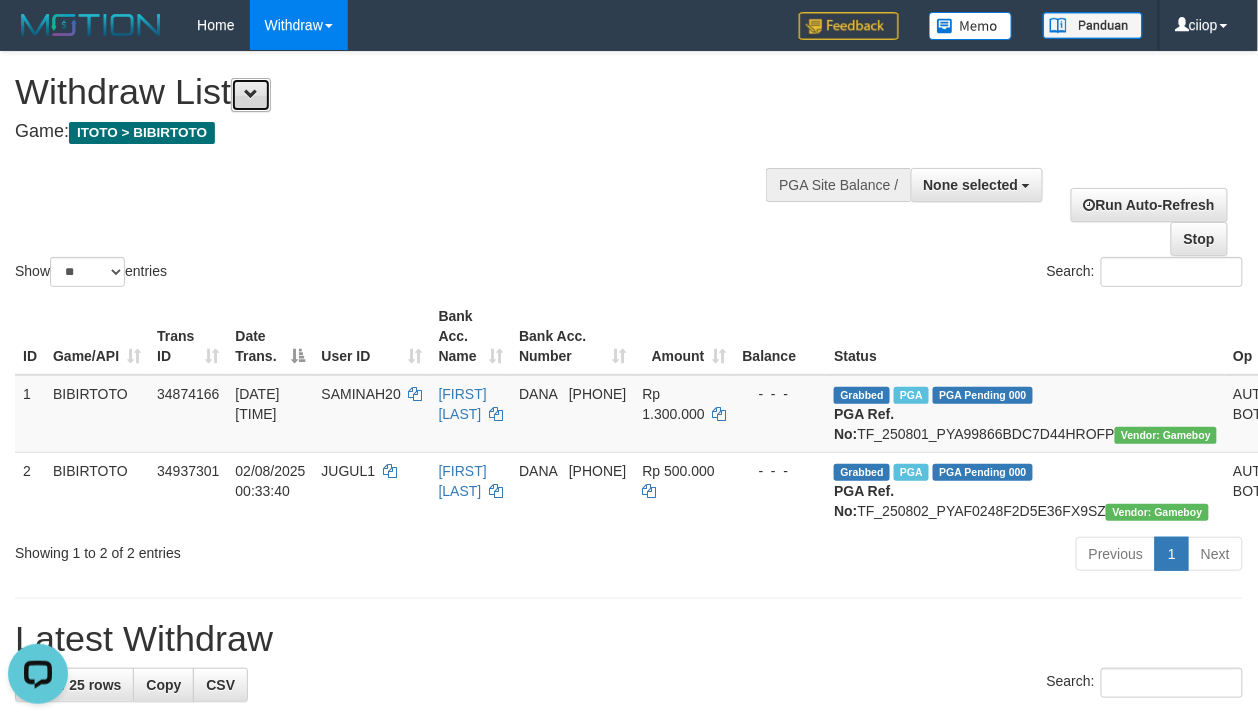 click at bounding box center [251, 95] 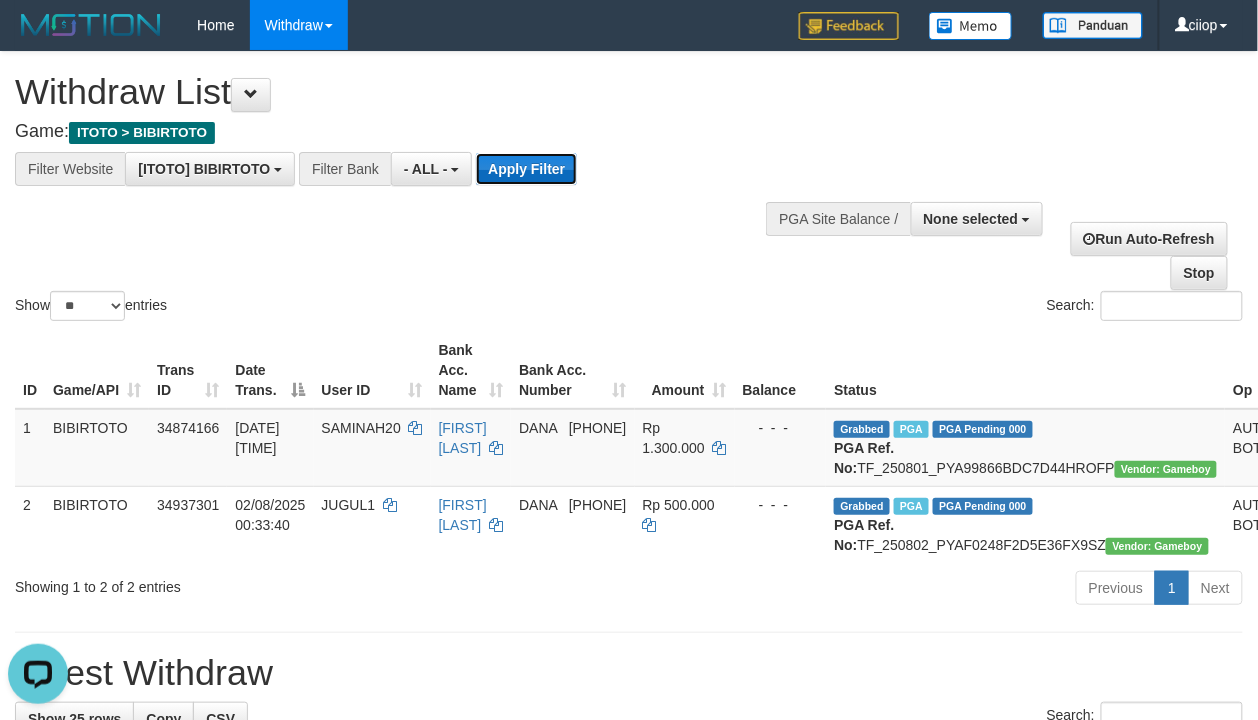 click on "Apply Filter" at bounding box center [526, 169] 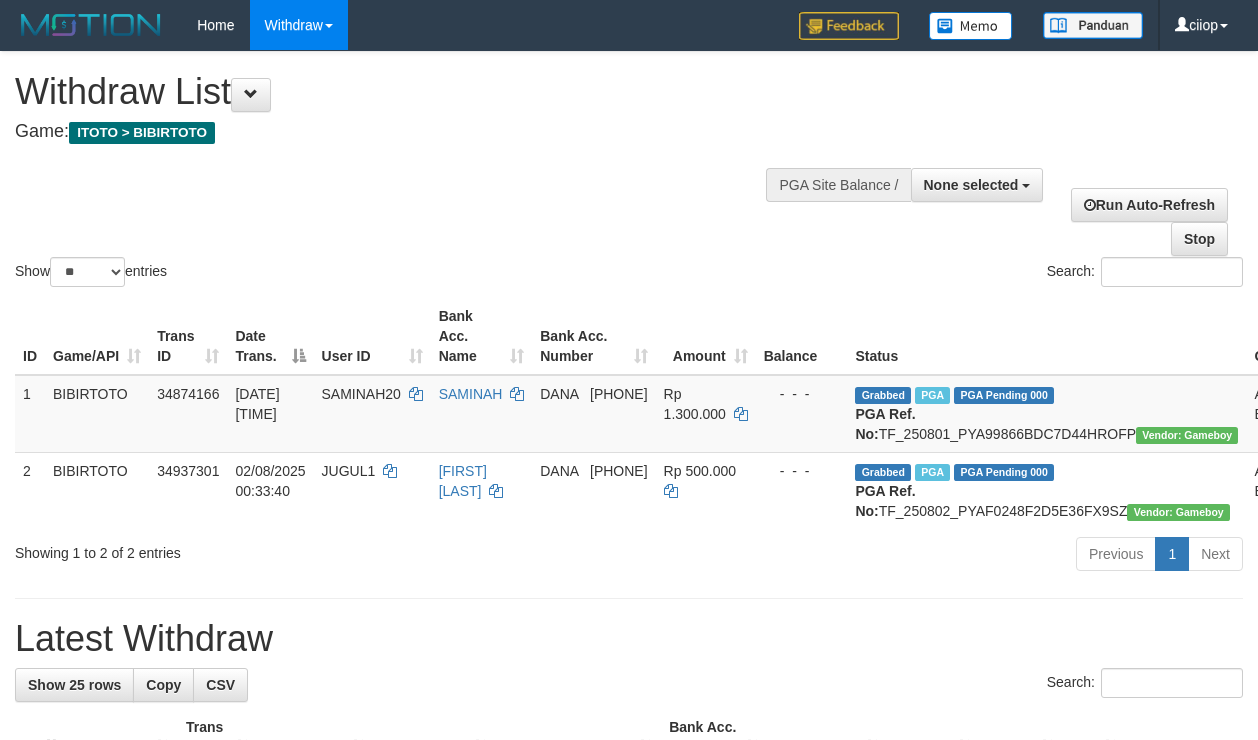 select 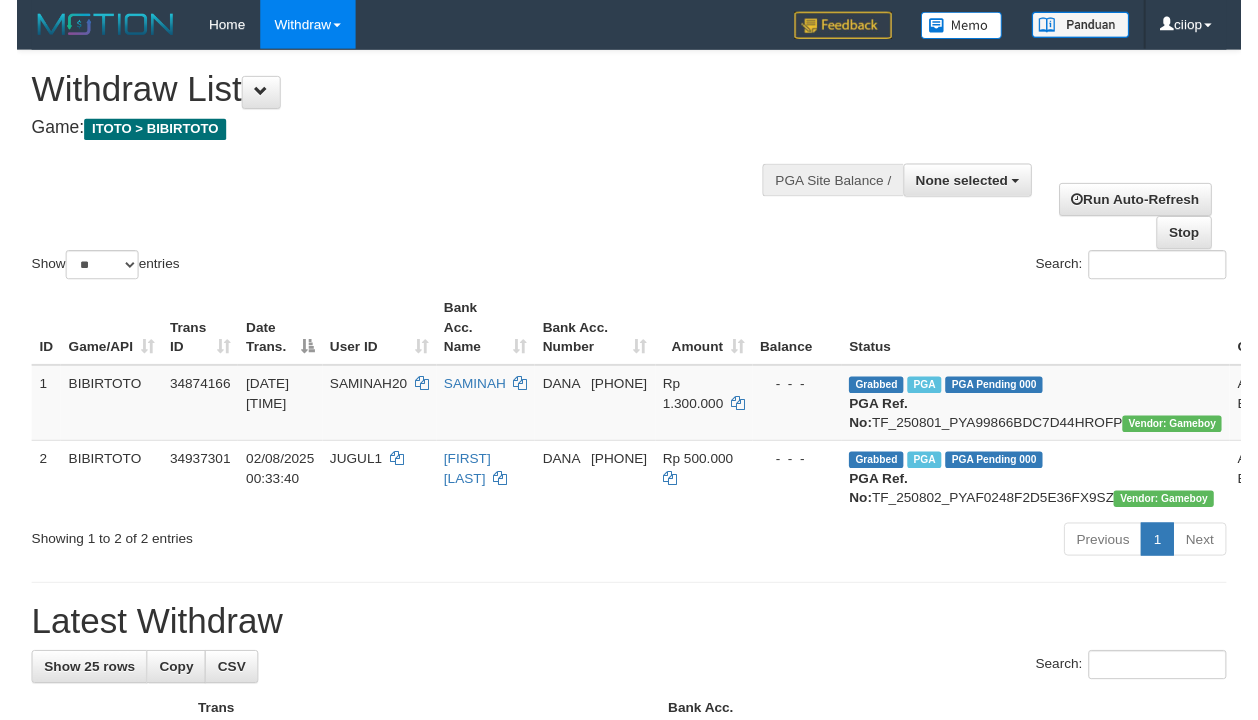 scroll, scrollTop: 0, scrollLeft: 0, axis: both 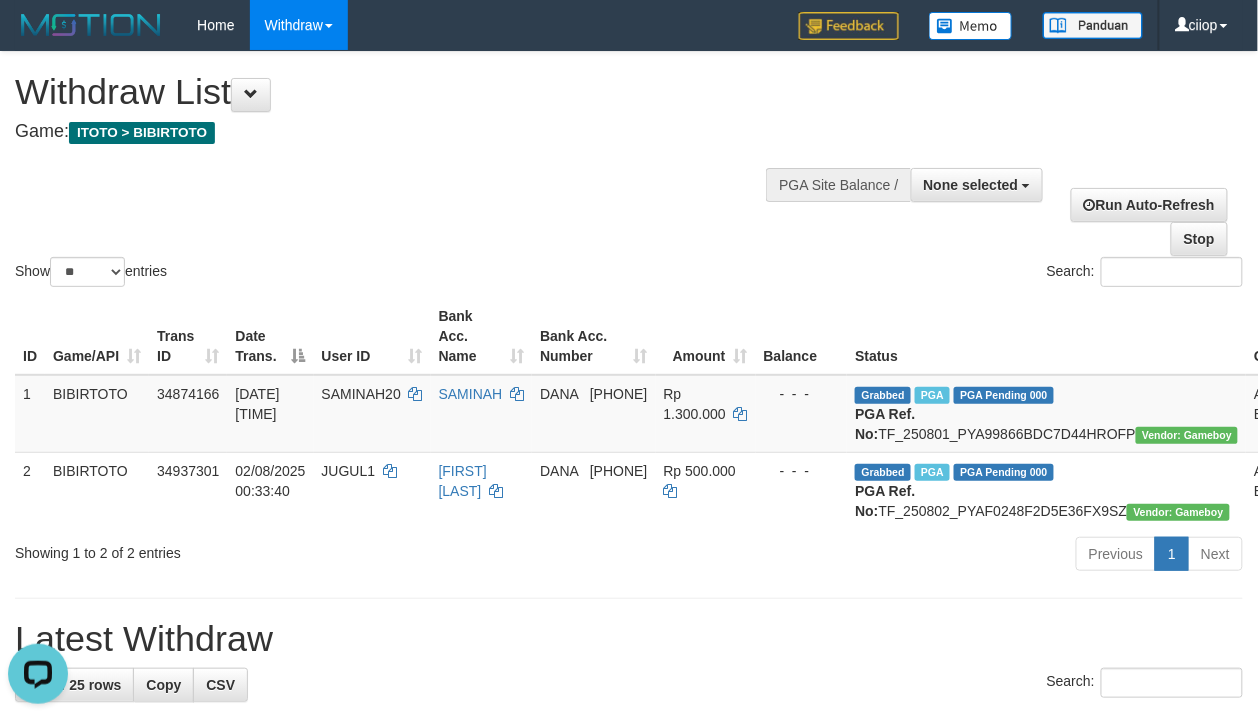 click on "Withdraw List" at bounding box center [417, 92] 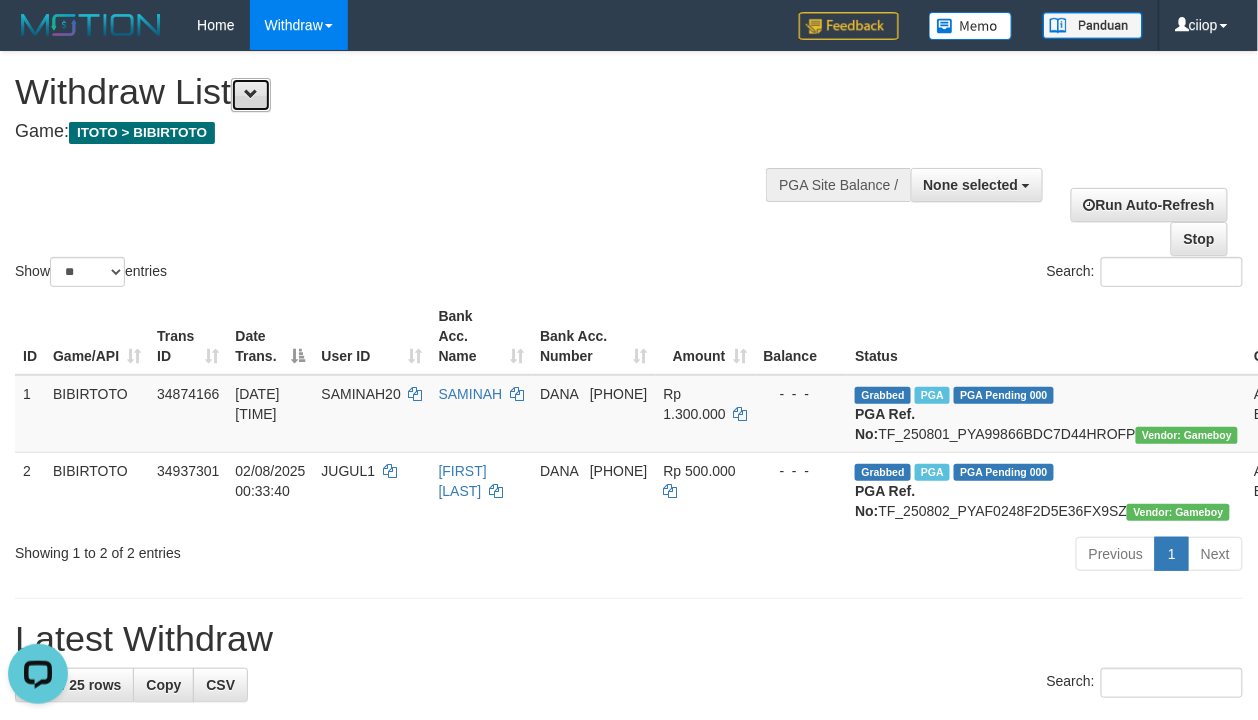 click at bounding box center [251, 95] 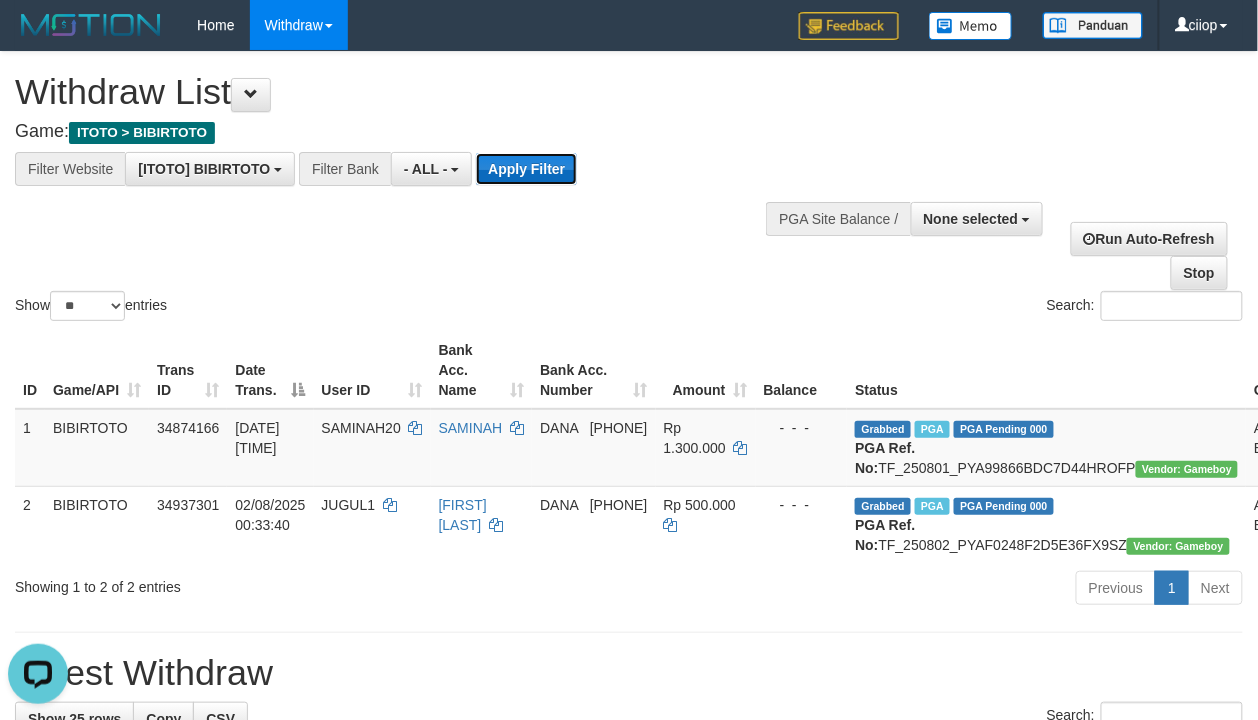 click on "Apply Filter" at bounding box center (526, 169) 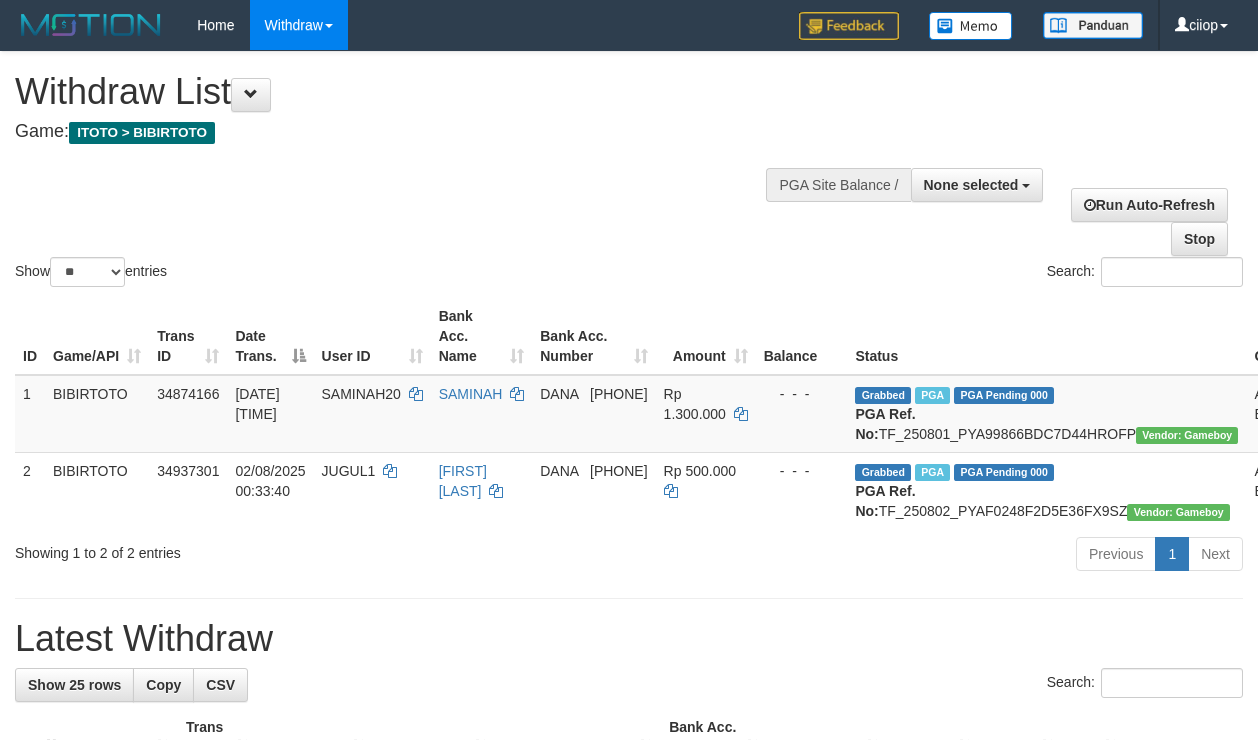 select 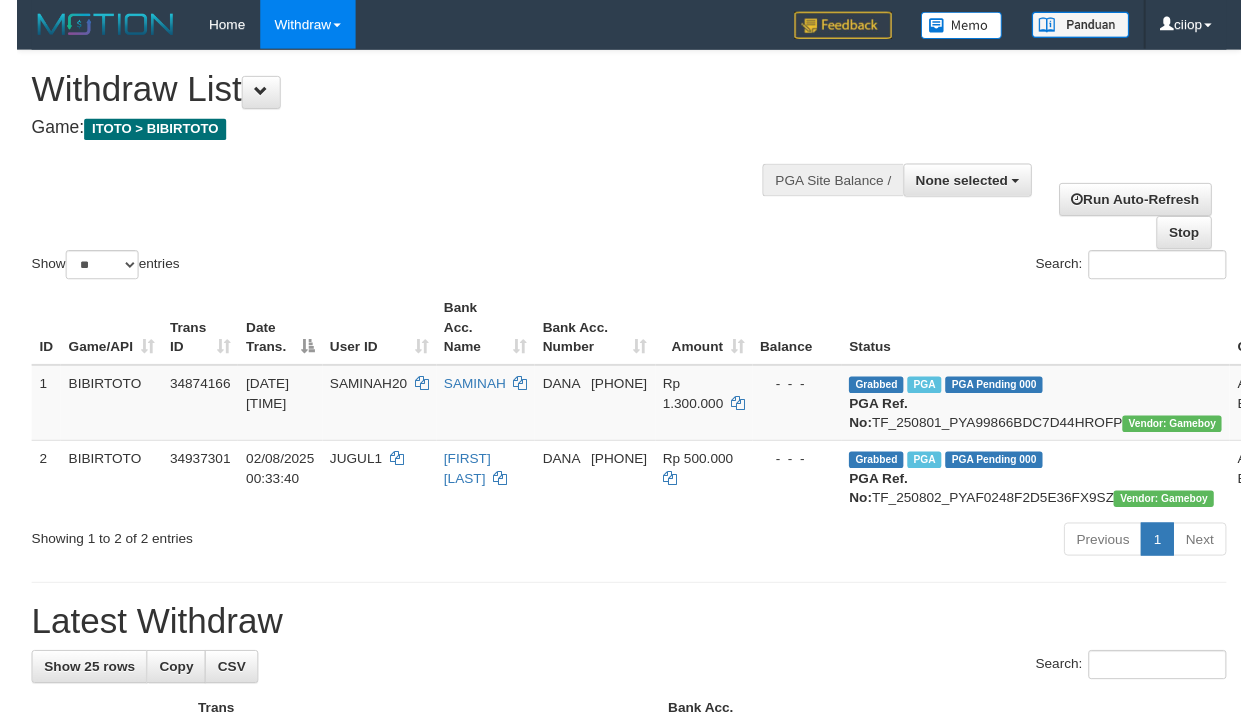 scroll, scrollTop: 0, scrollLeft: 0, axis: both 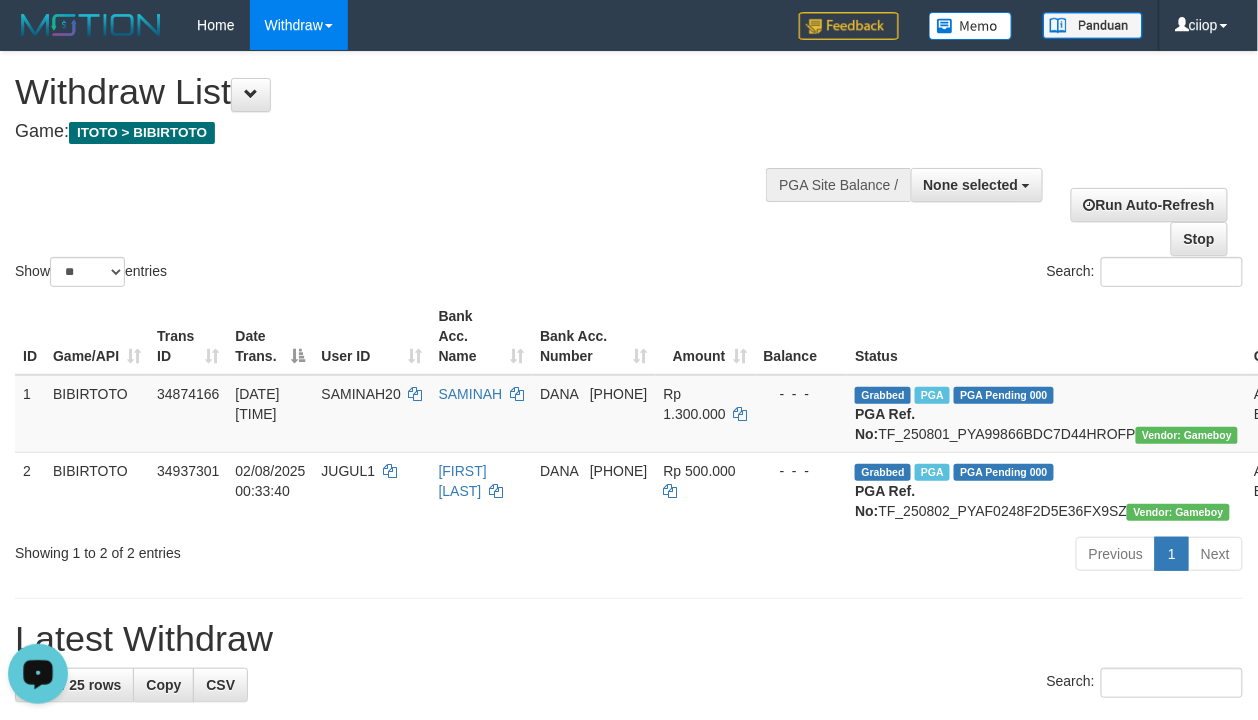 click 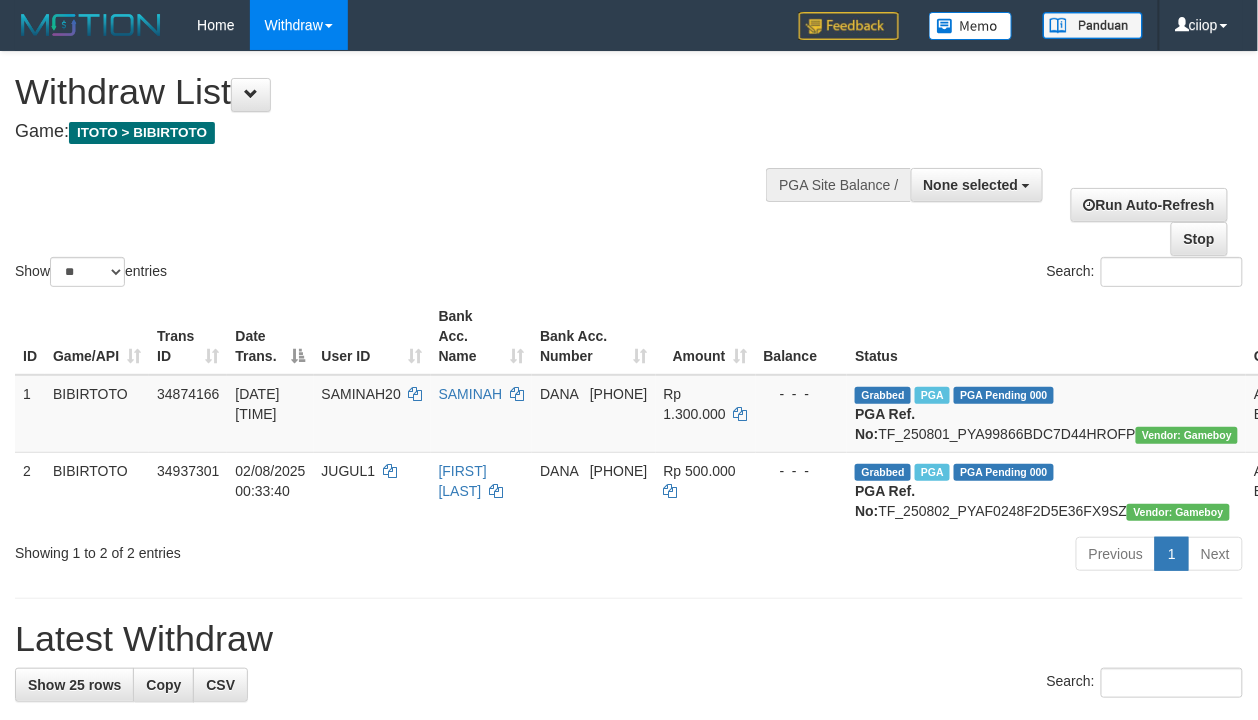click on "Search:" at bounding box center [943, 274] 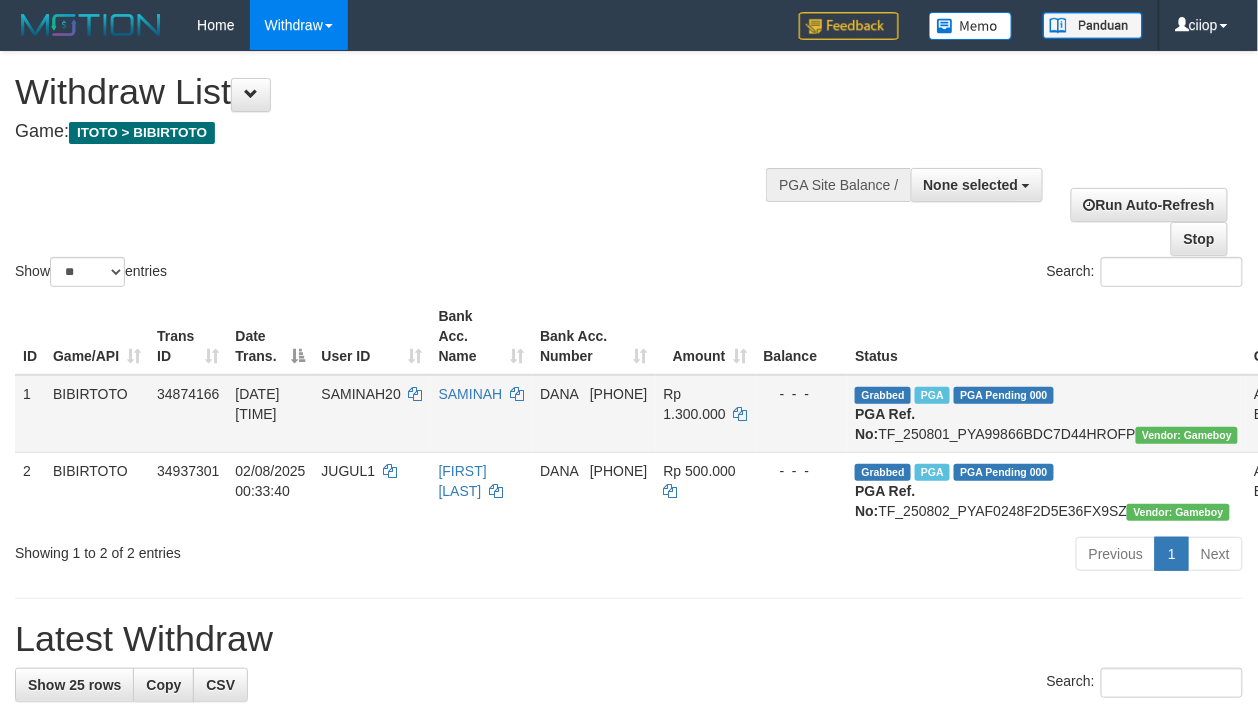 click on "Grabbed   PGA   PGA Pending 000 {"status":"000","data":{"unique_id":"1927-34874166-20250801","reference_no":"TF_250801_PYA99866BDC7D44HROFP","amount":"1300000.00","fee":"0.00","merchant_surcharge_rate":"0.00","charge_to":"MERC","payout_amount":"1300000.00","disbursement_status":0,"disbursement_description":"ON PROCESS","created_at":"2025-08-01 23:30:44","executed_at":"2025-08-01 23:30:44","bank":{"code":"dana","name":"DANA","account_number":"[PHONE]","account_name":"[FIRST] [LAST]"},"note":"ciiop","merchant_balance":{"balance_effective":17426527,"balance_pending":46822380,"balance_disbursement":24616000,"balance_collection":1270268823}}} PGA Ref. No:  TF_250801_PYA99866BDC7D44HROFP  Vendor: Gameboy" at bounding box center (1046, 414) 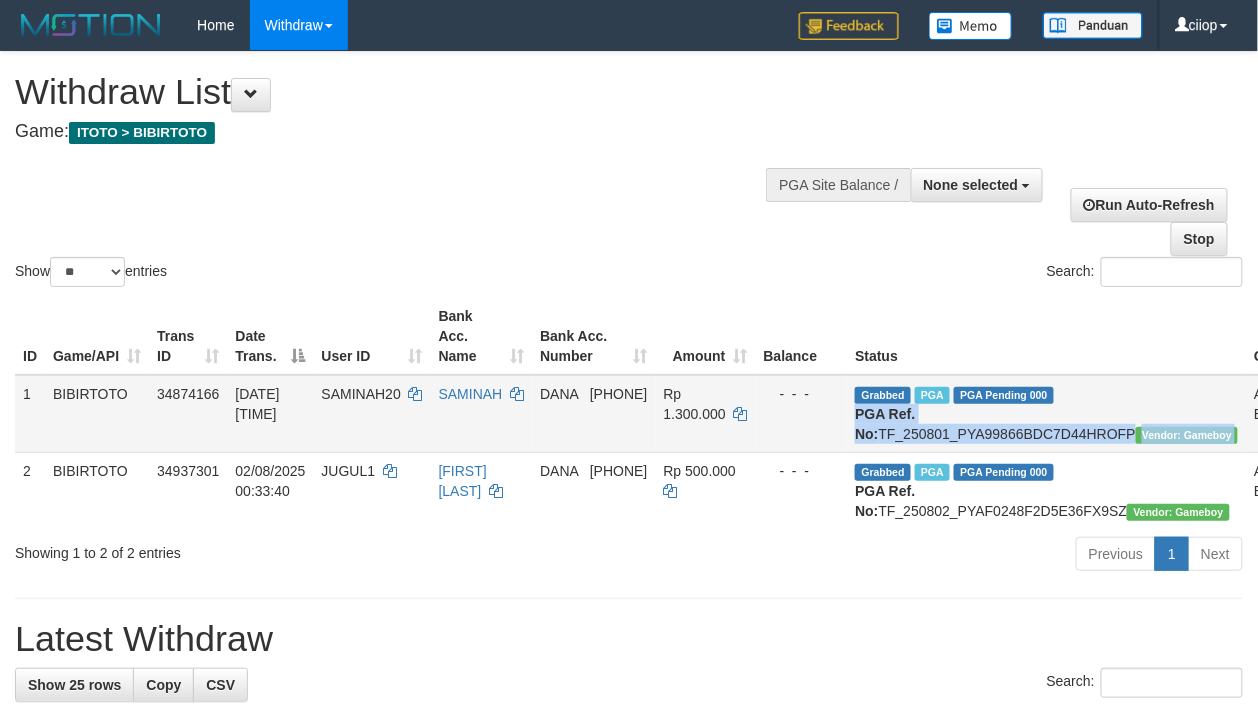 click on "Grabbed   PGA   PGA Pending 000 {"status":"000","data":{"unique_id":"1927-34874166-20250801","reference_no":"TF_250801_PYA99866BDC7D44HROFP","amount":"1300000.00","fee":"0.00","merchant_surcharge_rate":"0.00","charge_to":"MERC","payout_amount":"1300000.00","disbursement_status":0,"disbursement_description":"ON PROCESS","created_at":"2025-08-01 23:30:44","executed_at":"2025-08-01 23:30:44","bank":{"code":"dana","name":"DANA","account_number":"[PHONE]","account_name":"[FIRST] [LAST]"},"note":"ciiop","merchant_balance":{"balance_effective":17426527,"balance_pending":46822380,"balance_disbursement":24616000,"balance_collection":1270268823}}} PGA Ref. No:  TF_250801_PYA99866BDC7D44HROFP  Vendor: Gameboy" at bounding box center [1046, 414] 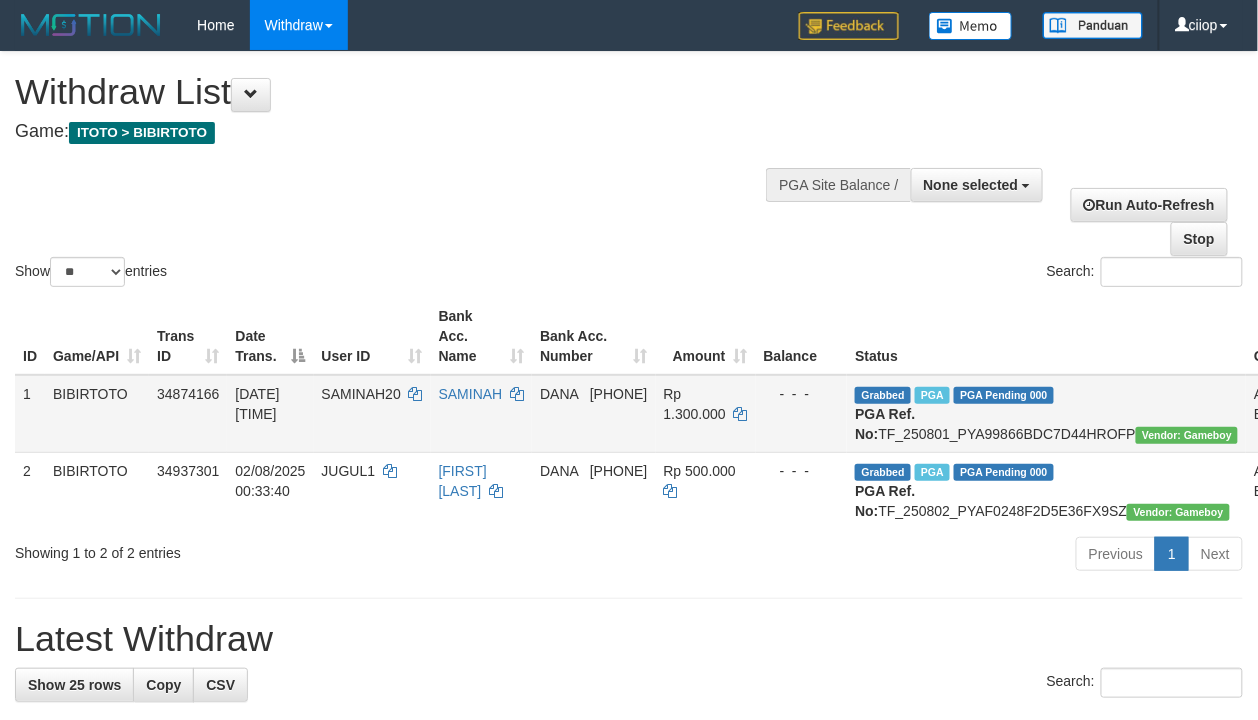 click on "Grabbed   PGA   PGA Pending 000 {"status":"000","data":{"unique_id":"1927-34874166-20250801","reference_no":"TF_250801_PYA99866BDC7D44HROFP","amount":"1300000.00","fee":"0.00","merchant_surcharge_rate":"0.00","charge_to":"MERC","payout_amount":"1300000.00","disbursement_status":0,"disbursement_description":"ON PROCESS","created_at":"2025-08-01 23:30:44","executed_at":"2025-08-01 23:30:44","bank":{"code":"dana","name":"DANA","account_number":"[PHONE]","account_name":"[FIRST] [LAST]"},"note":"ciiop","merchant_balance":{"balance_effective":17426527,"balance_pending":46822380,"balance_disbursement":24616000,"balance_collection":1270268823}}} PGA Ref. No:  TF_250801_PYA99866BDC7D44HROFP  Vendor: Gameboy" at bounding box center [1046, 414] 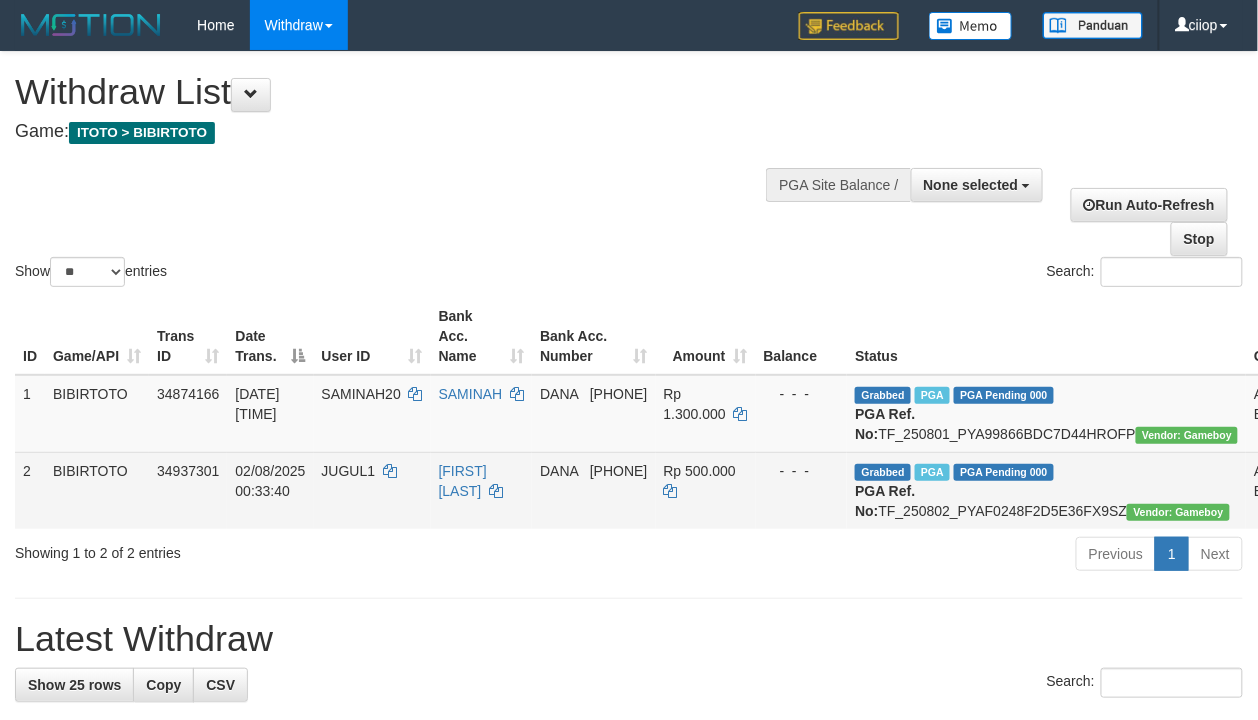 click on "Grabbed   PGA   PGA Pending 000 {"status":"000","data":{"unique_id":"1927-34937301-20250802","reference_no":"TF_250802_PYAF0248F2D5E36FX9SZ","amount":"500000.00","fee":"0.00","merchant_surcharge_rate":"0.00","charge_to":"MERC","payout_amount":"500000.00","disbursement_status":0,"disbursement_description":"ON PROCESS","created_at":"2025-08-02 00:39:36","executed_at":"2025-08-02 00:39:36","bank":{"code":"dana","name":"DANA","account_number":"[PHONE]","account_name":"[FIRST] [LAST]"},"note":"ciiop","merchant_balance":{"balance_effective":17426527,"balance_pending":47526724,"balance_disbursement":24116000,"balance_collection":1270268823}}} PGA Ref. No:  TF_250802_PYAF0248F2D5E36FX9SZ  Vendor: Gameboy" at bounding box center [1046, 490] 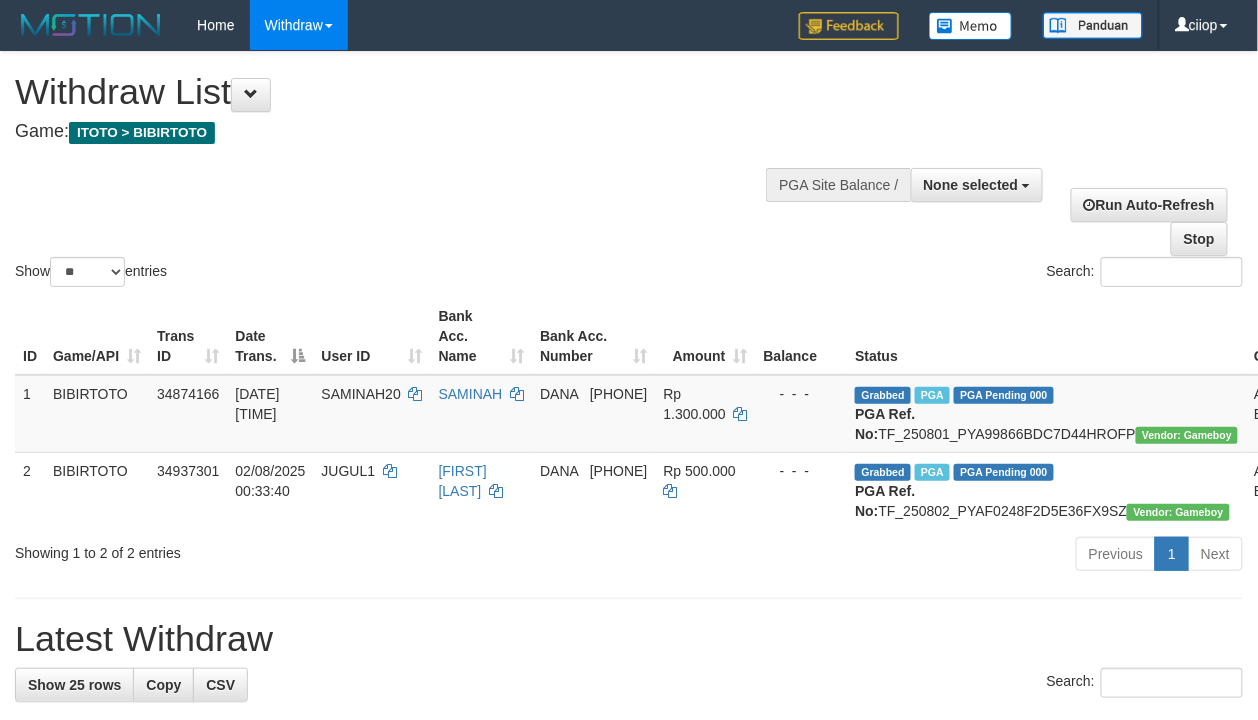 copy on "TF_250802_PYAF0248F2D5E36FX9SZ" 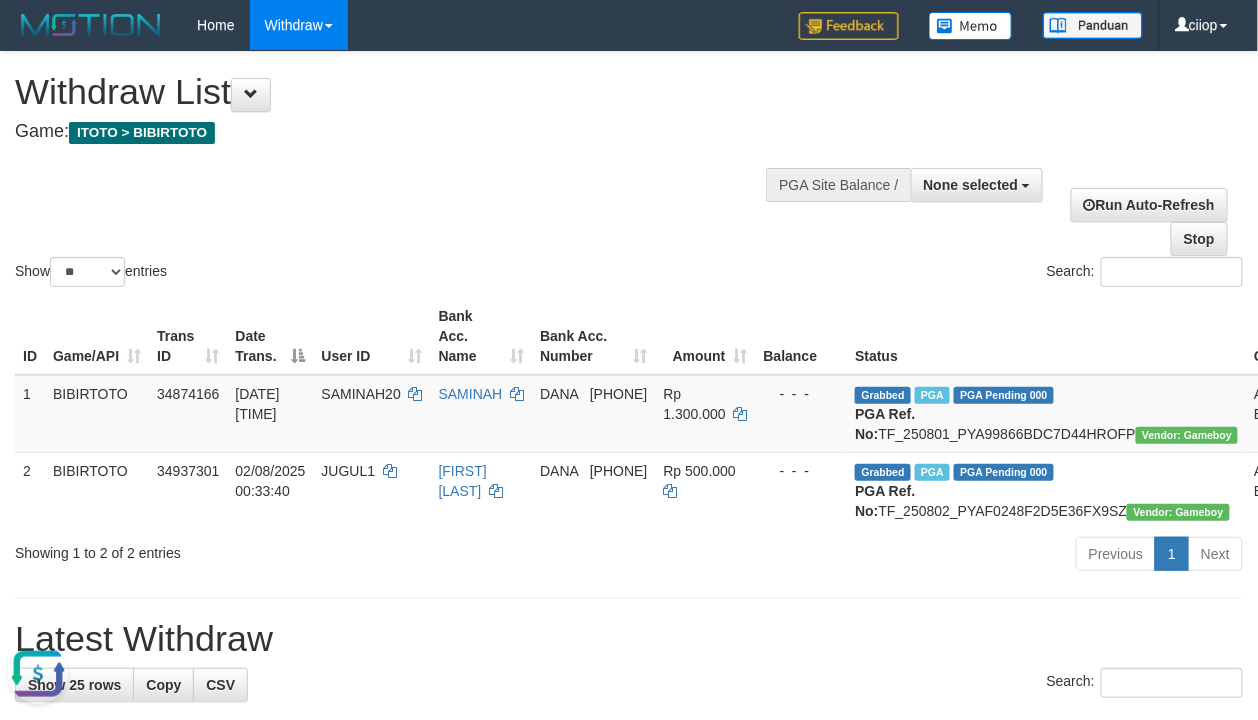 click on "Withdraw List" at bounding box center [417, 92] 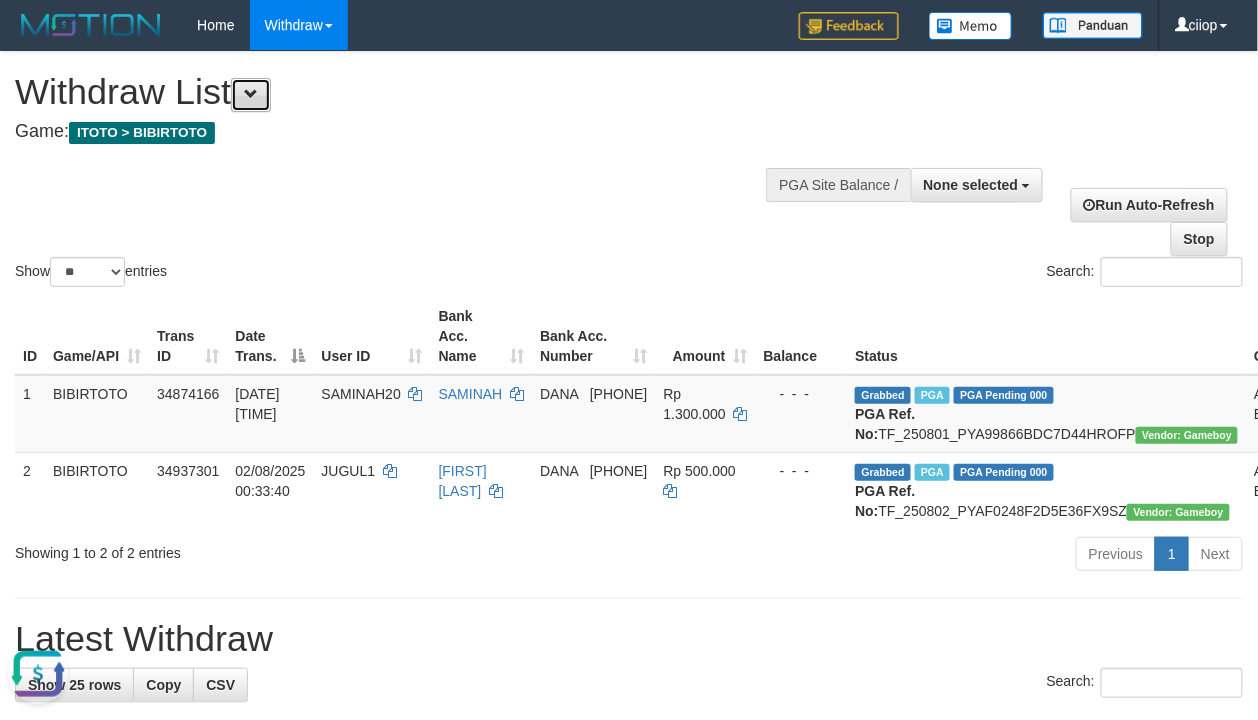 click at bounding box center (251, 94) 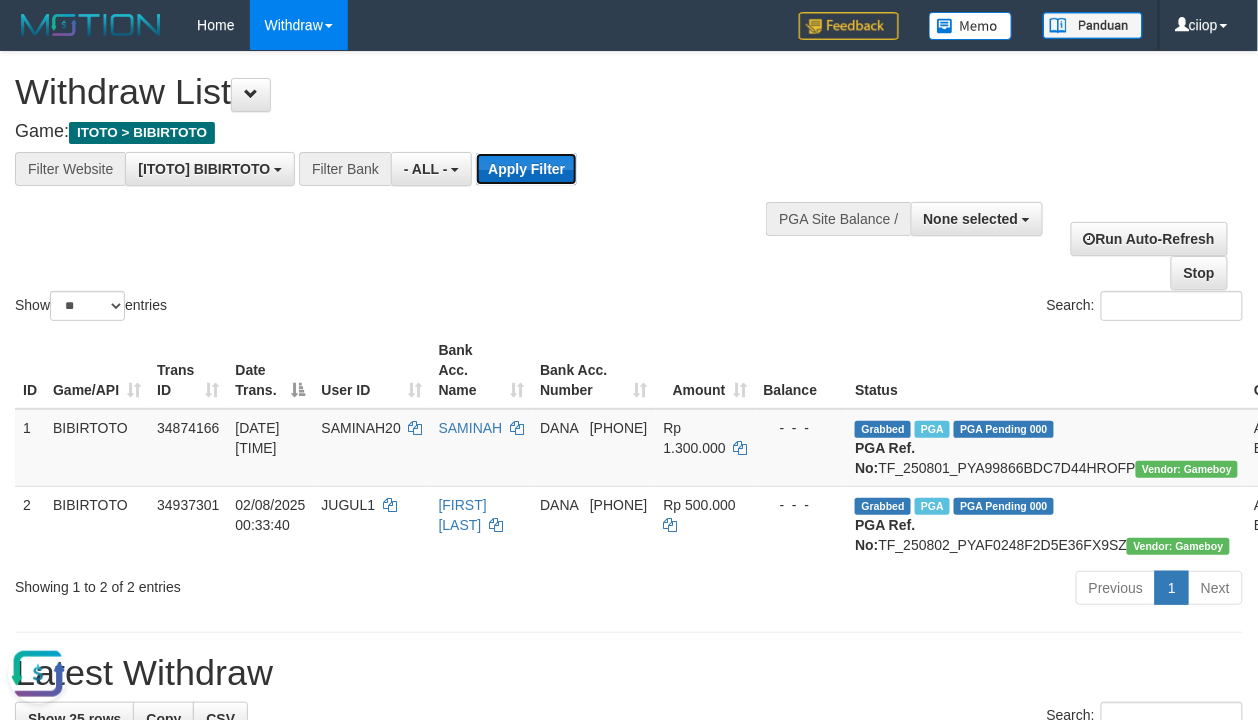 click on "Apply Filter" at bounding box center [526, 169] 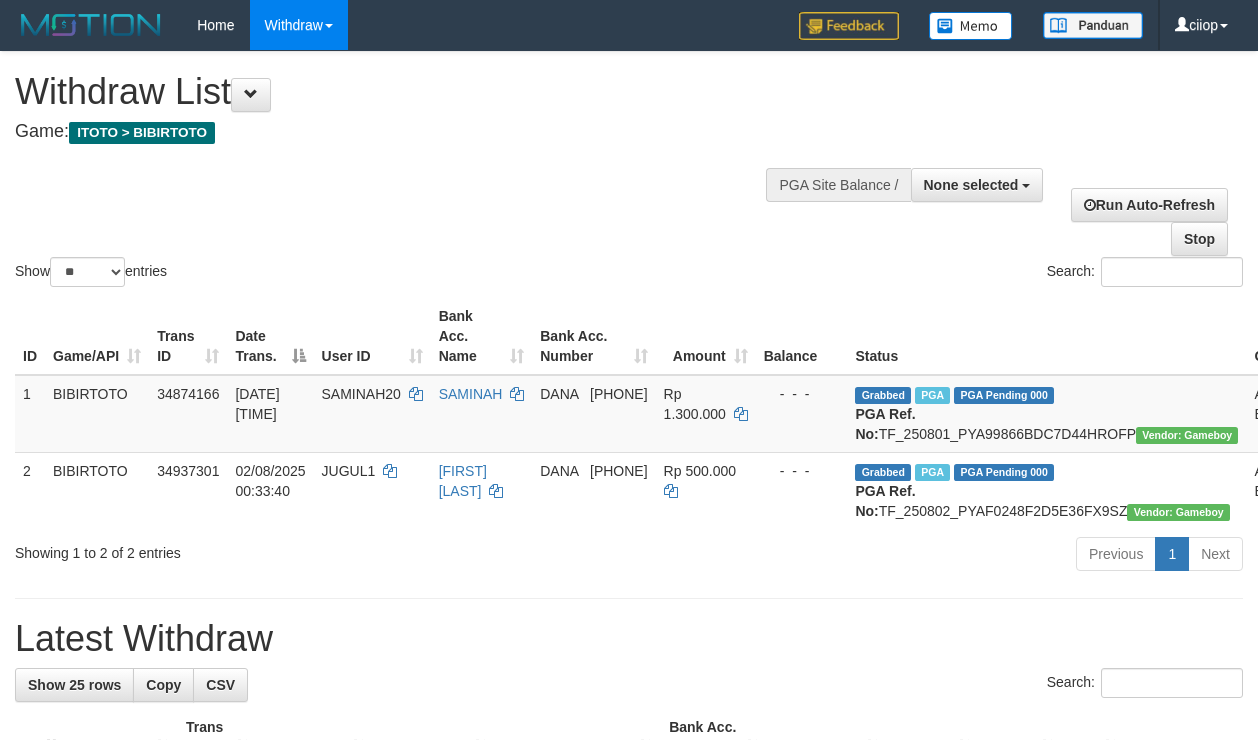 select 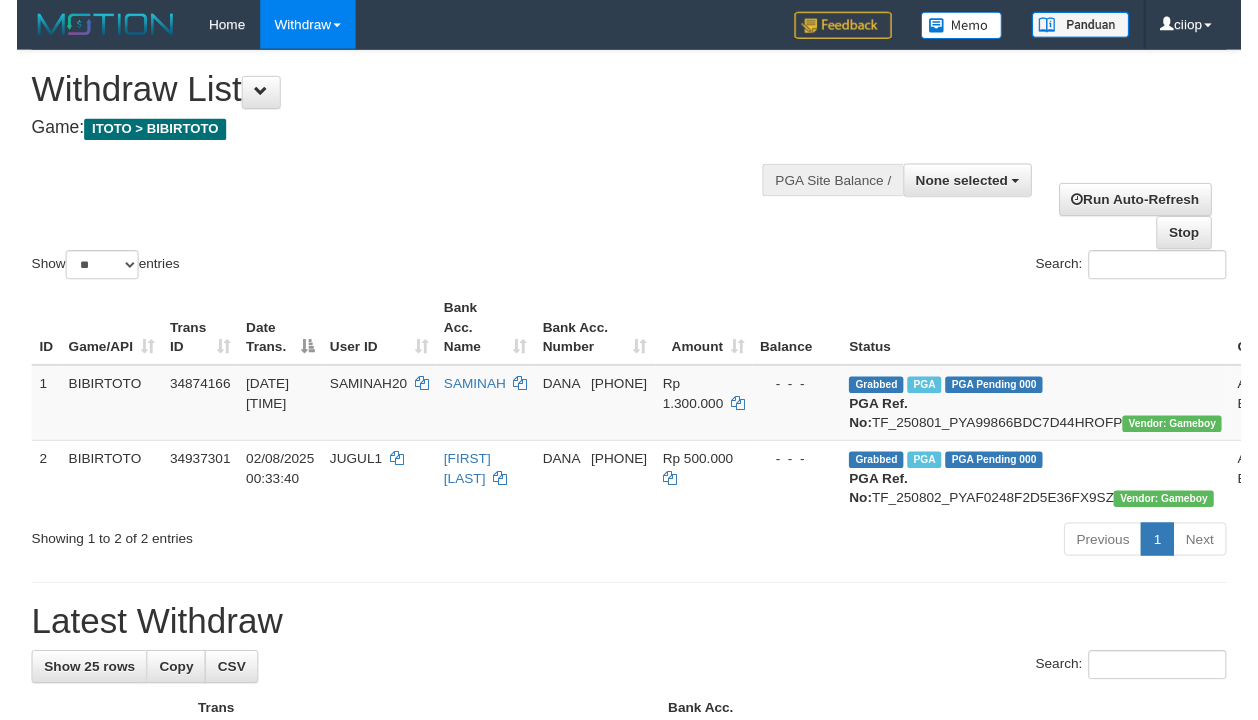 scroll, scrollTop: 0, scrollLeft: 0, axis: both 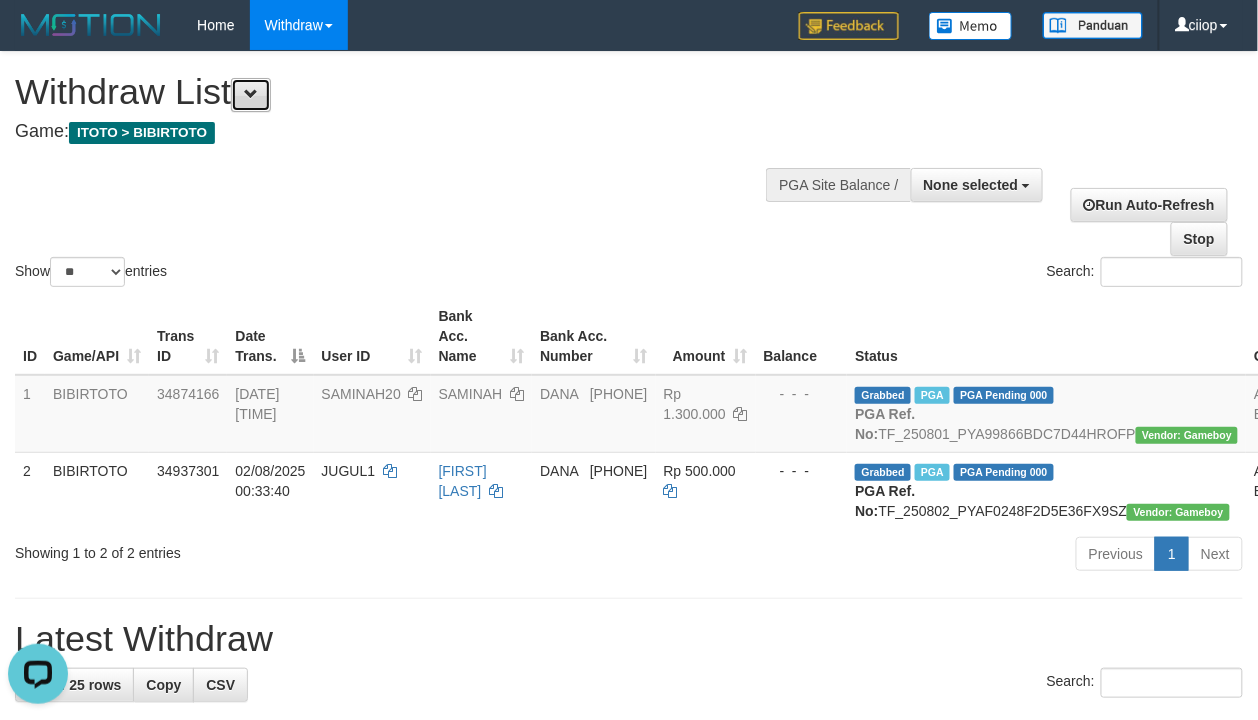 click at bounding box center (251, 95) 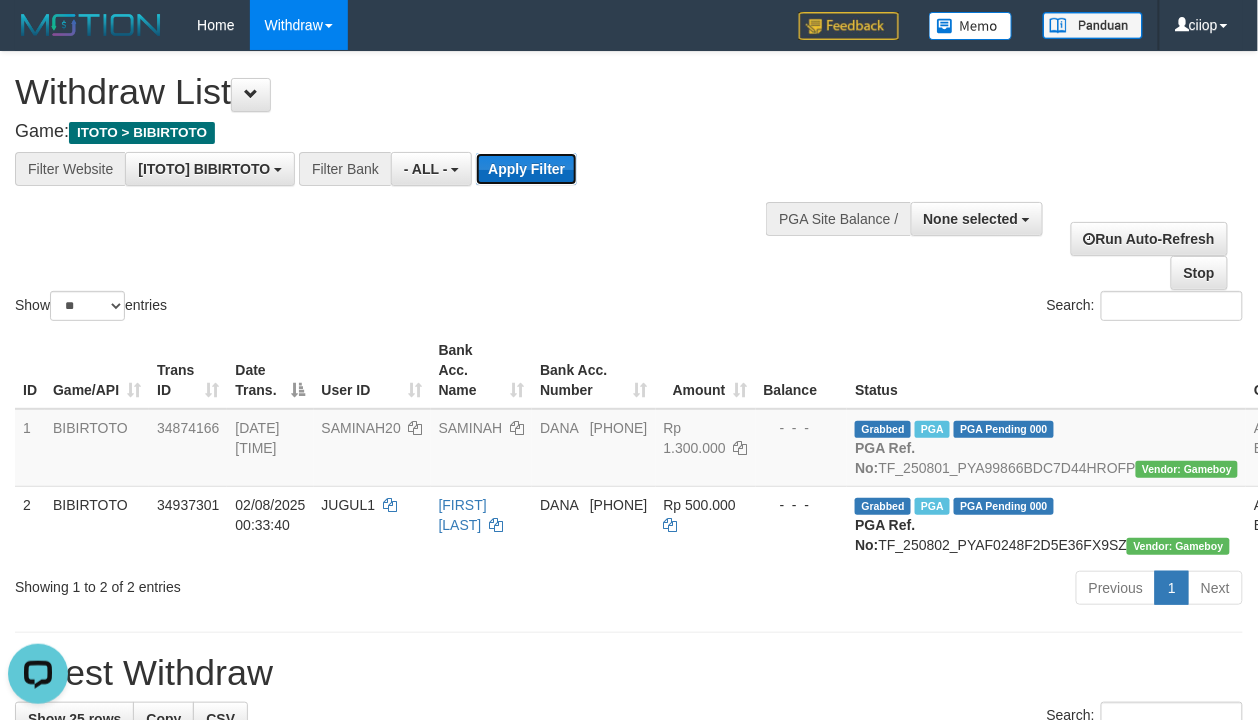click on "Apply Filter" at bounding box center [526, 169] 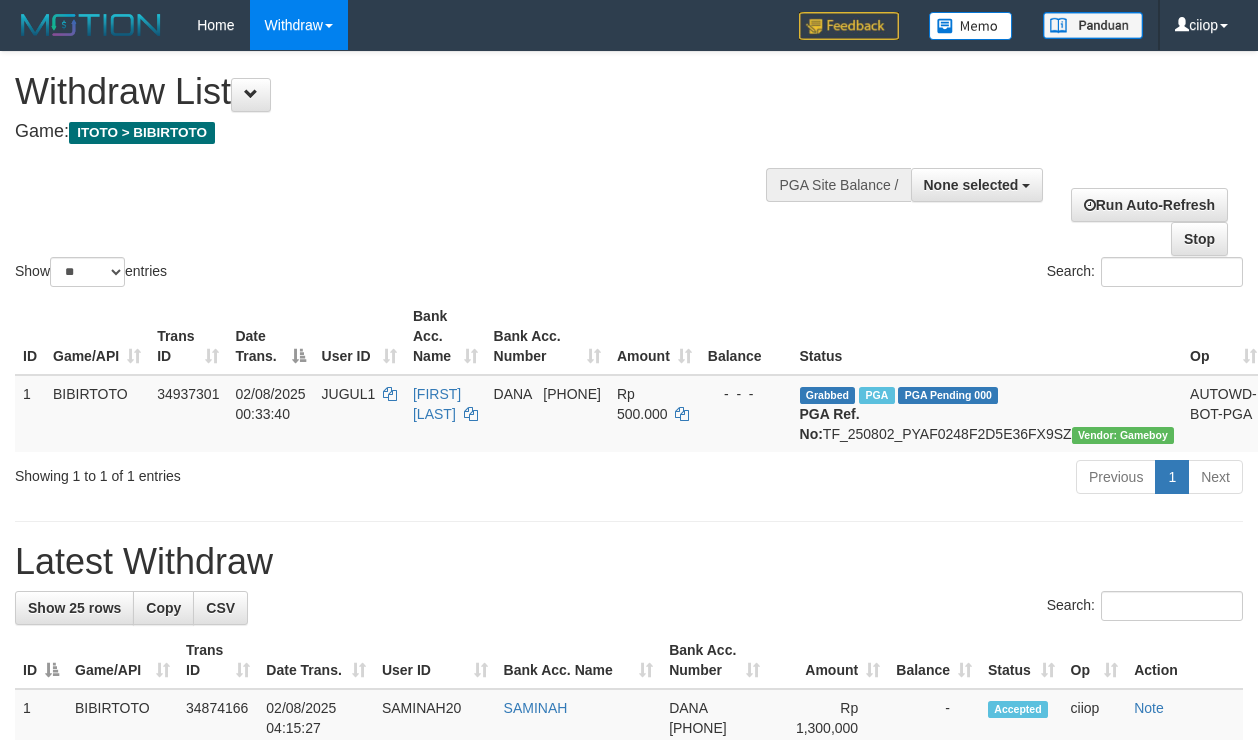 select 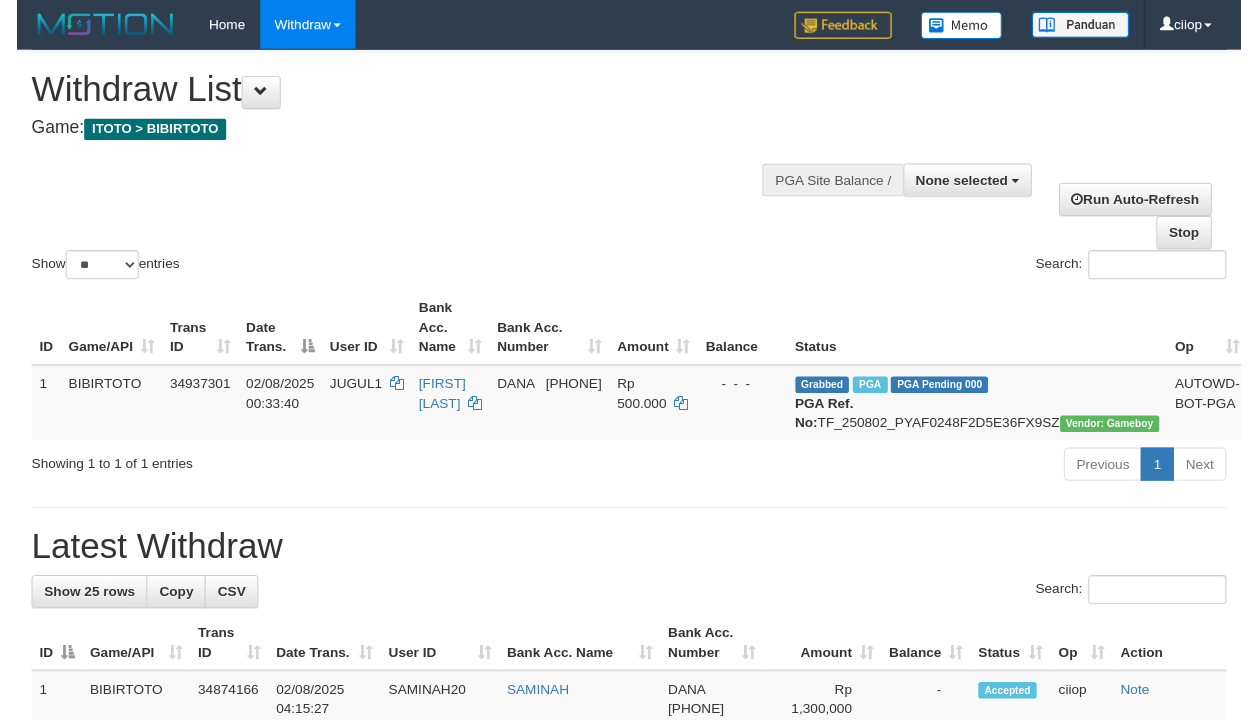 scroll, scrollTop: 0, scrollLeft: 0, axis: both 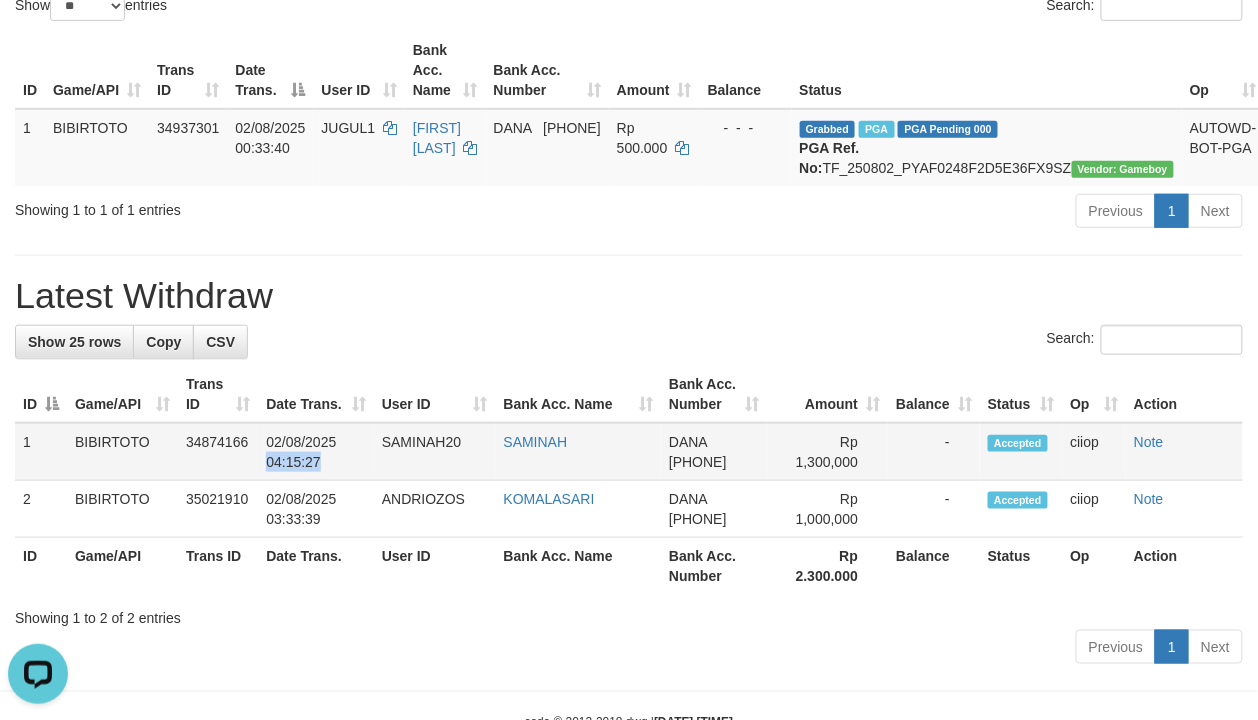 copy on "04:15:27" 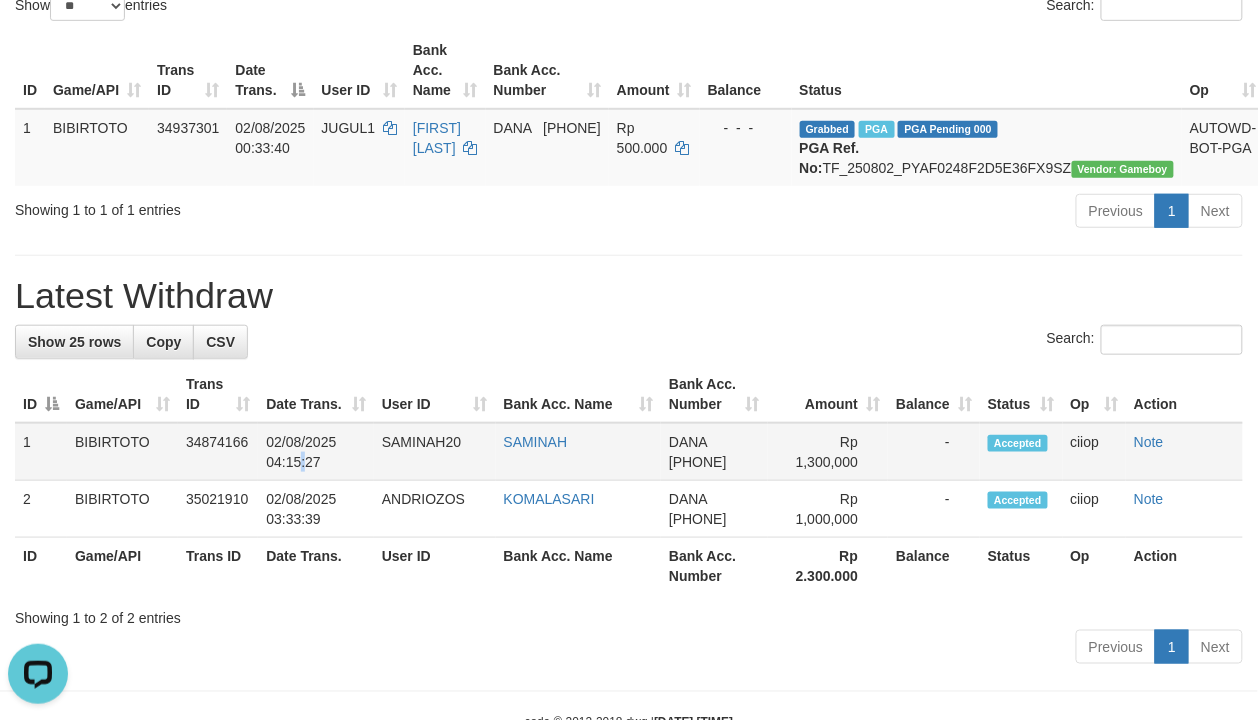 click on "02/08/2025 04:15:27" at bounding box center (316, 452) 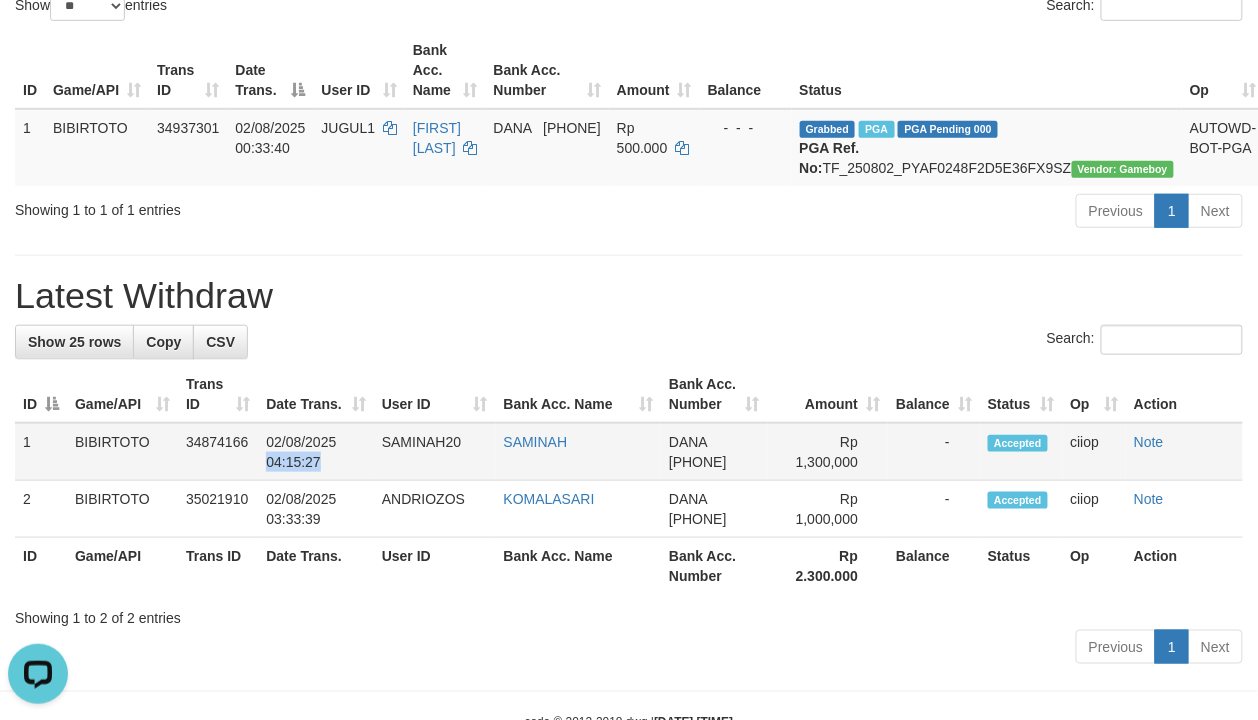 drag, startPoint x: 330, startPoint y: 464, endPoint x: 258, endPoint y: 462, distance: 72.02777 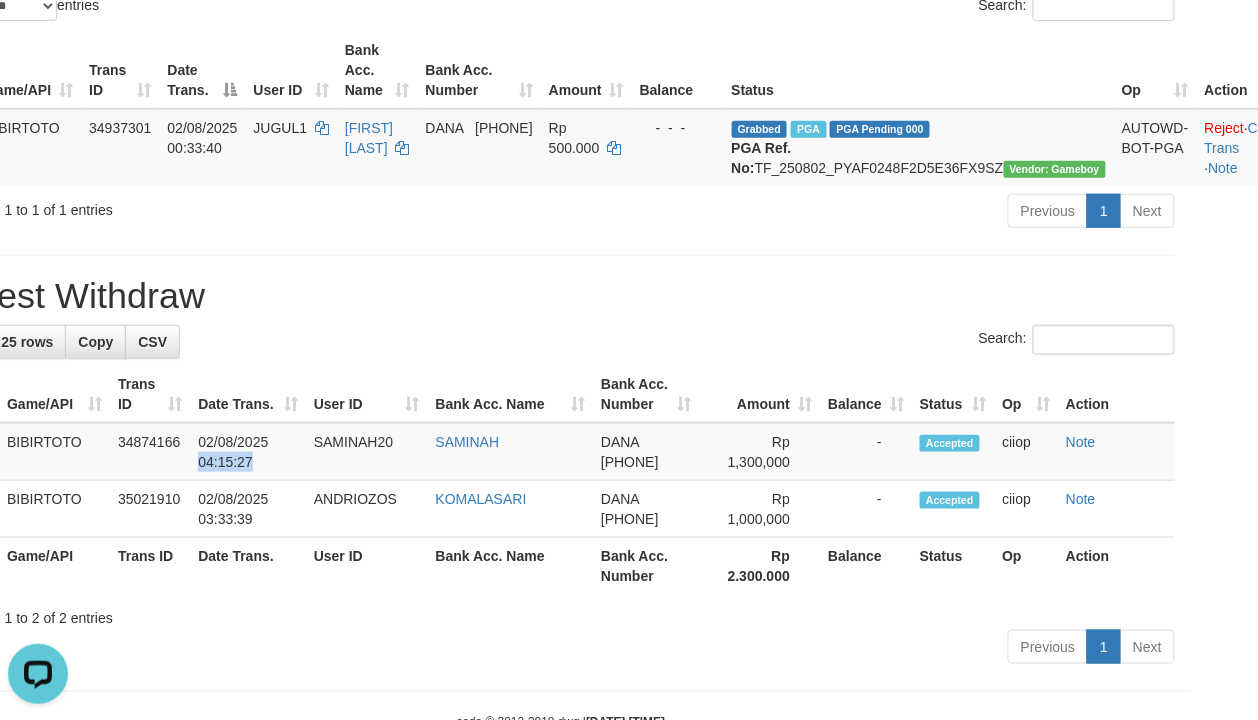 scroll, scrollTop: 266, scrollLeft: 73, axis: both 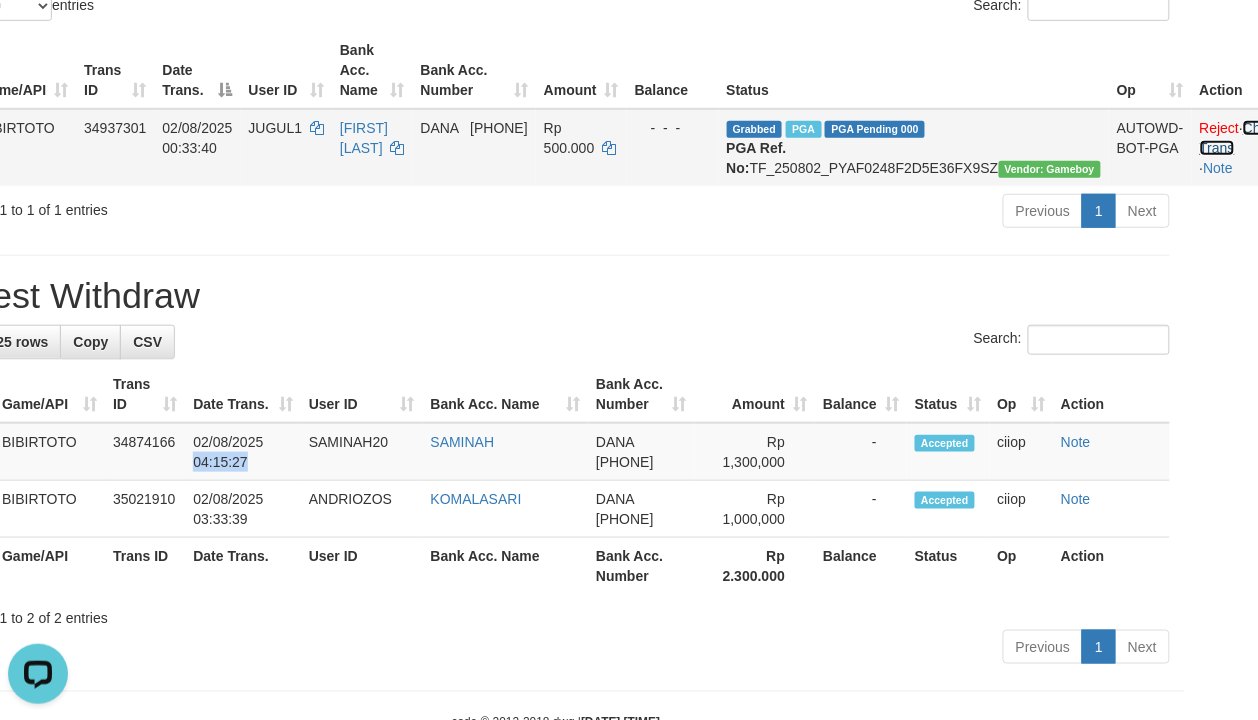 click on "Check Trans" at bounding box center [1241, 138] 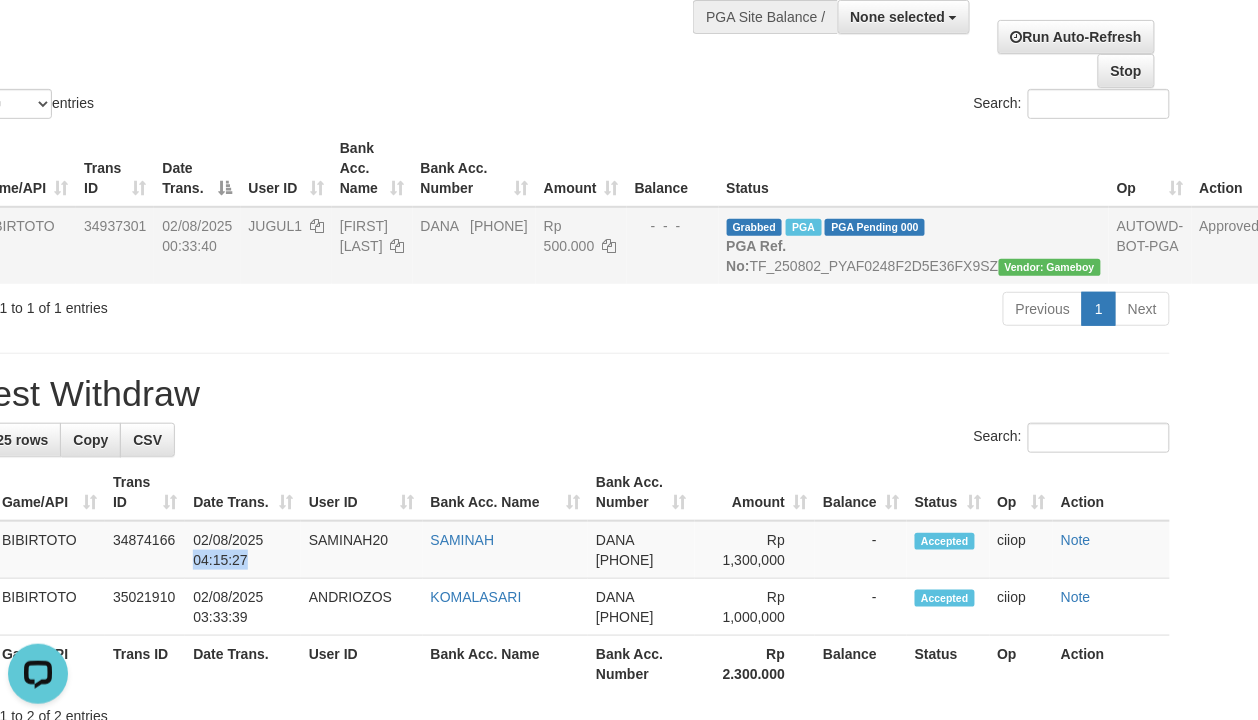 scroll, scrollTop: 0, scrollLeft: 73, axis: horizontal 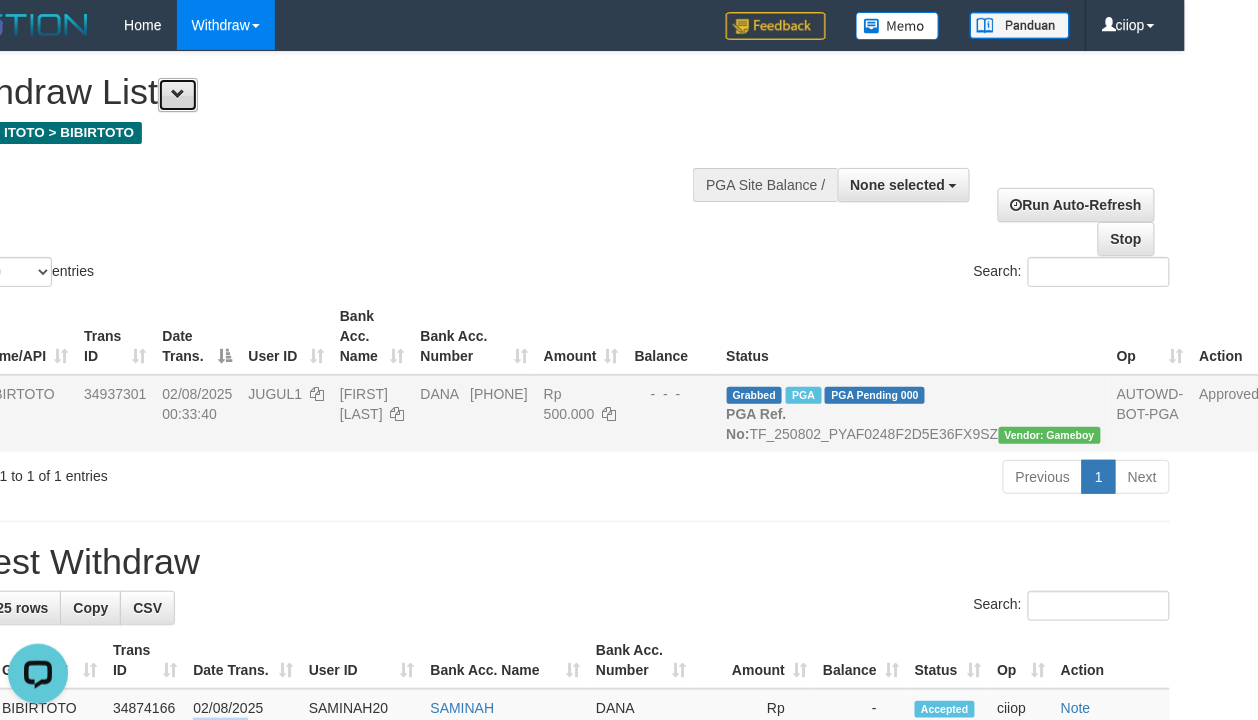 click at bounding box center [178, 95] 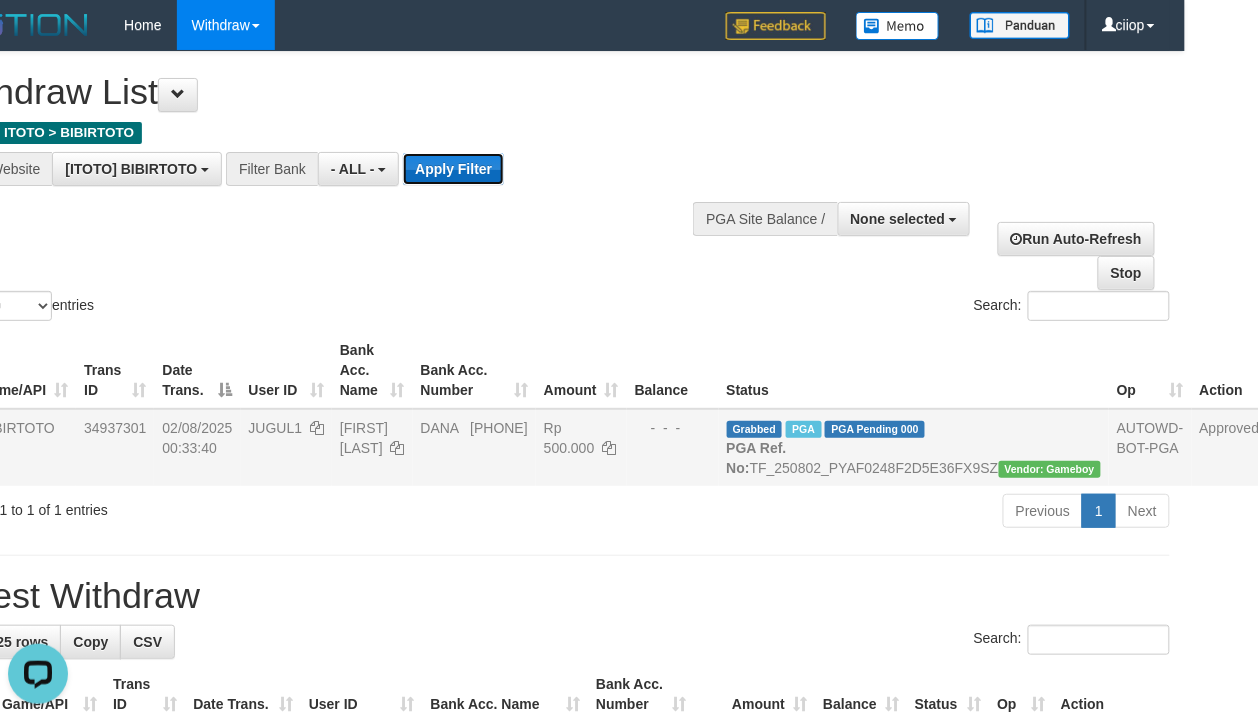 click on "Apply Filter" at bounding box center (453, 169) 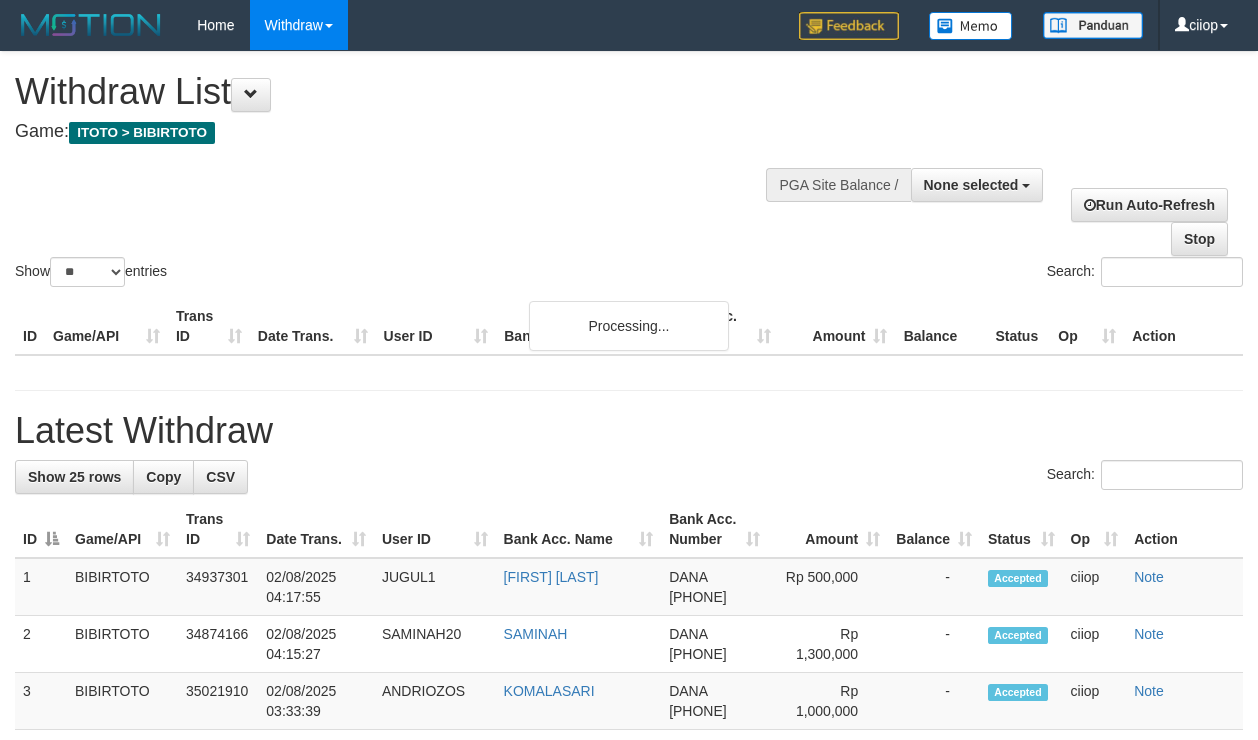 select 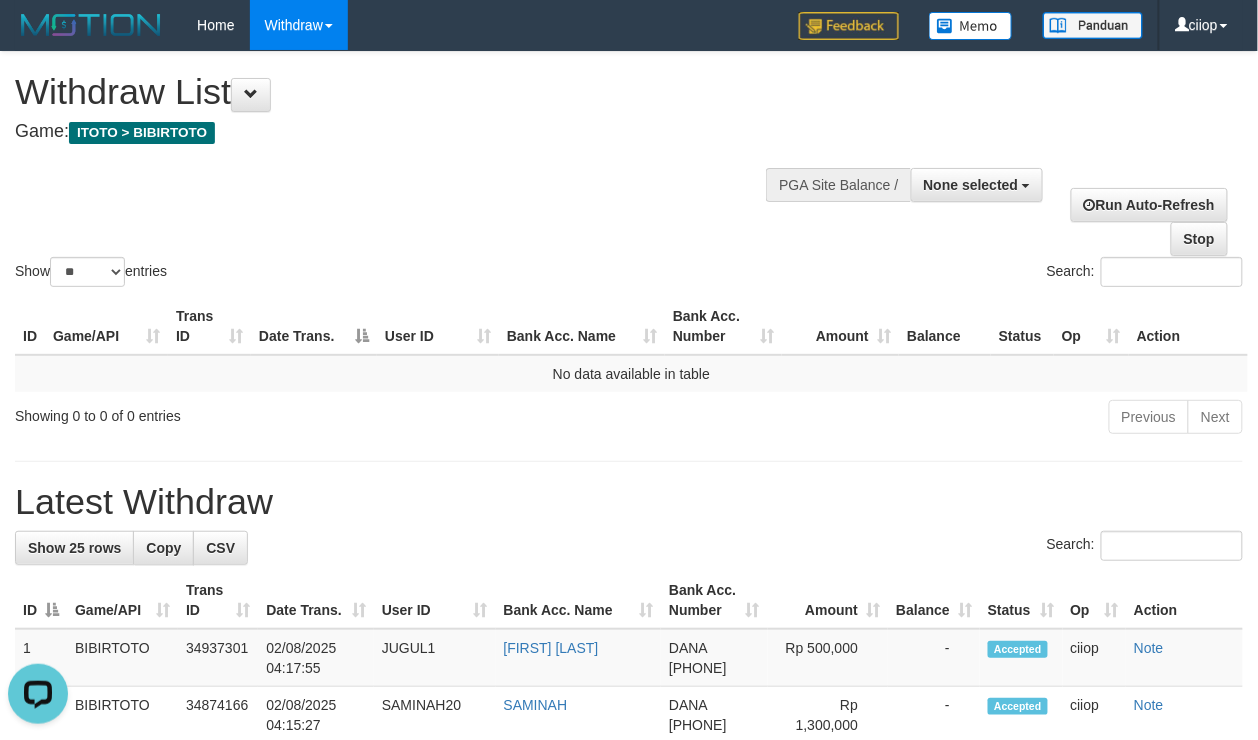 scroll, scrollTop: 0, scrollLeft: 0, axis: both 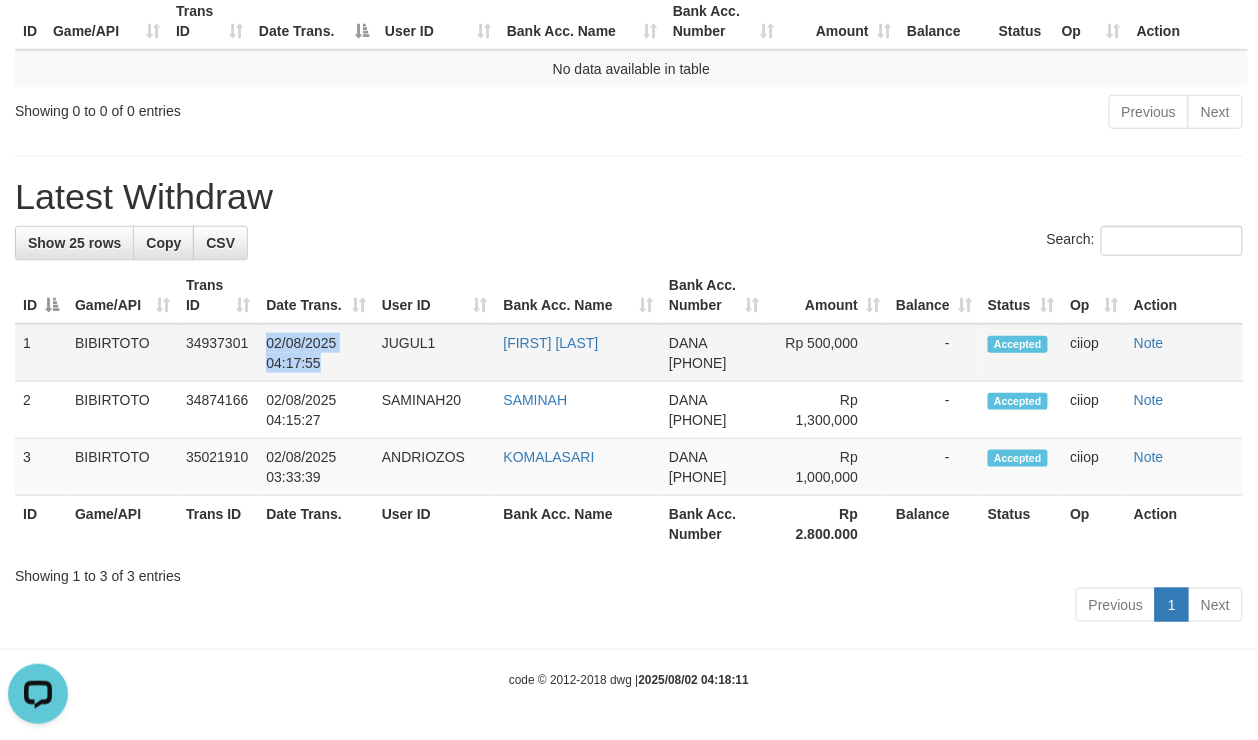 copy on "02/08/2025 04:17:55" 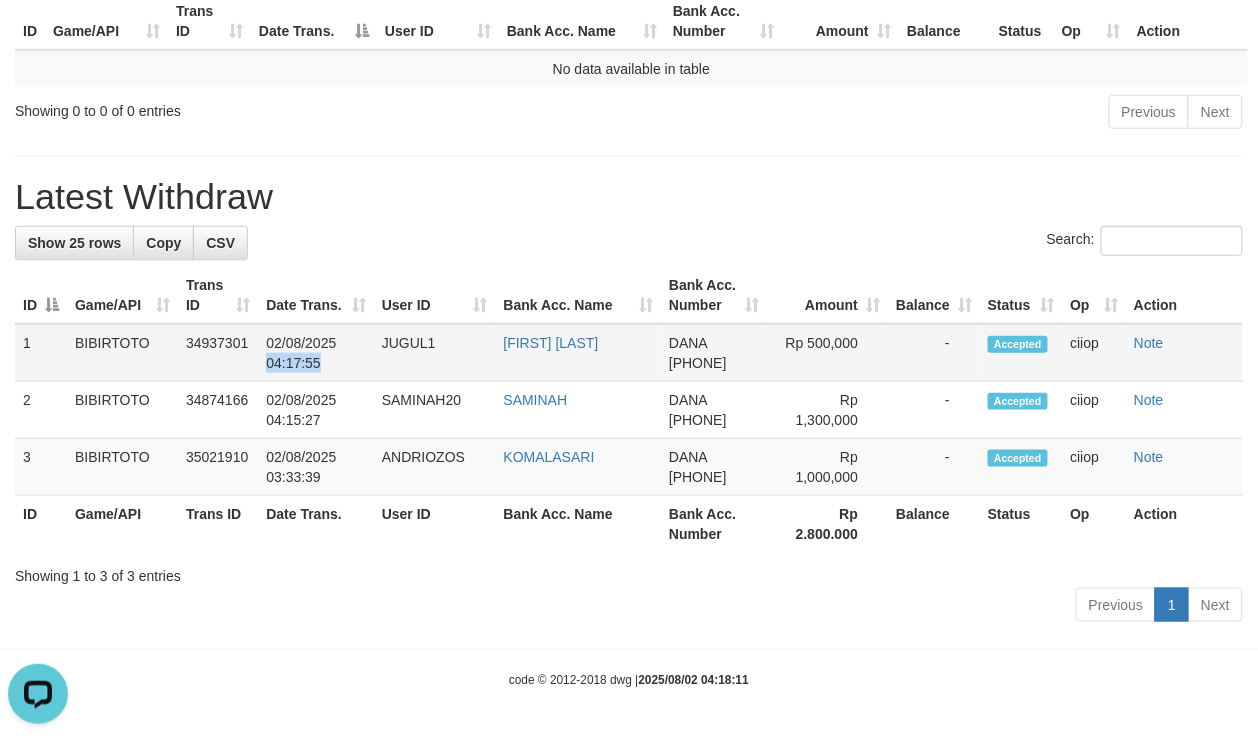 copy on "04:17:55" 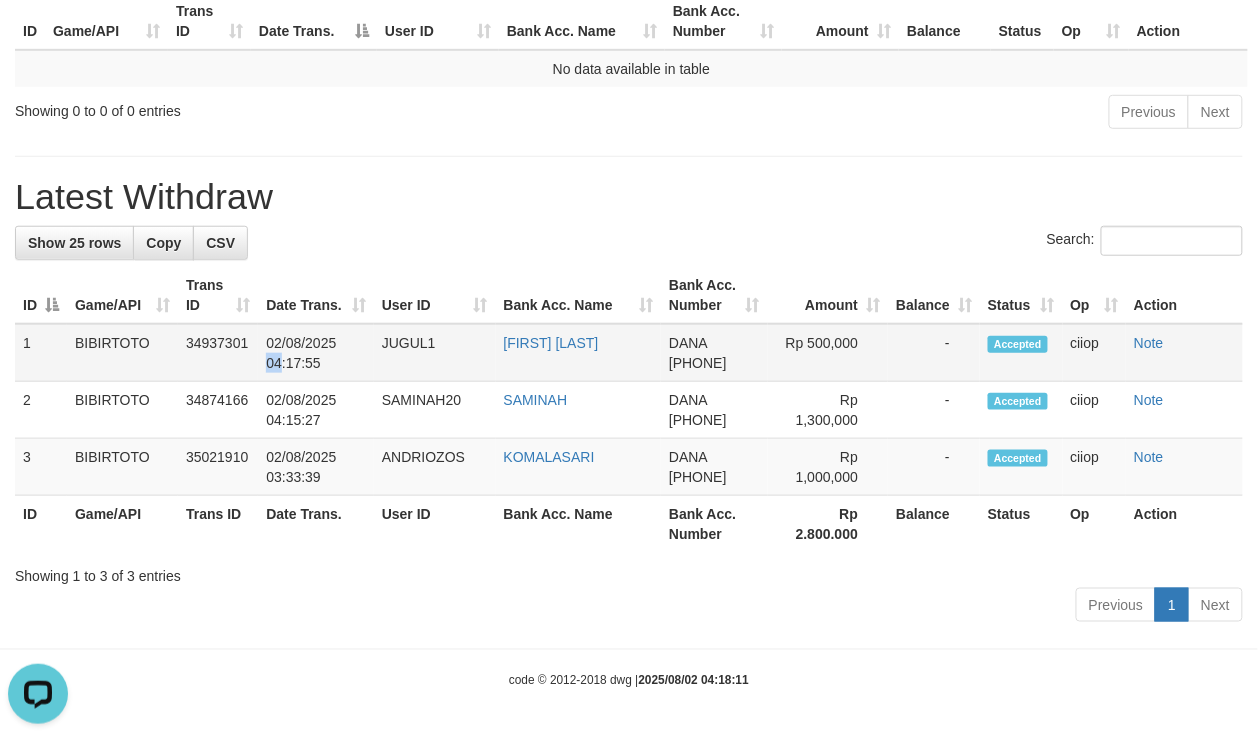 click on "02/08/2025 04:17:55" at bounding box center [316, 353] 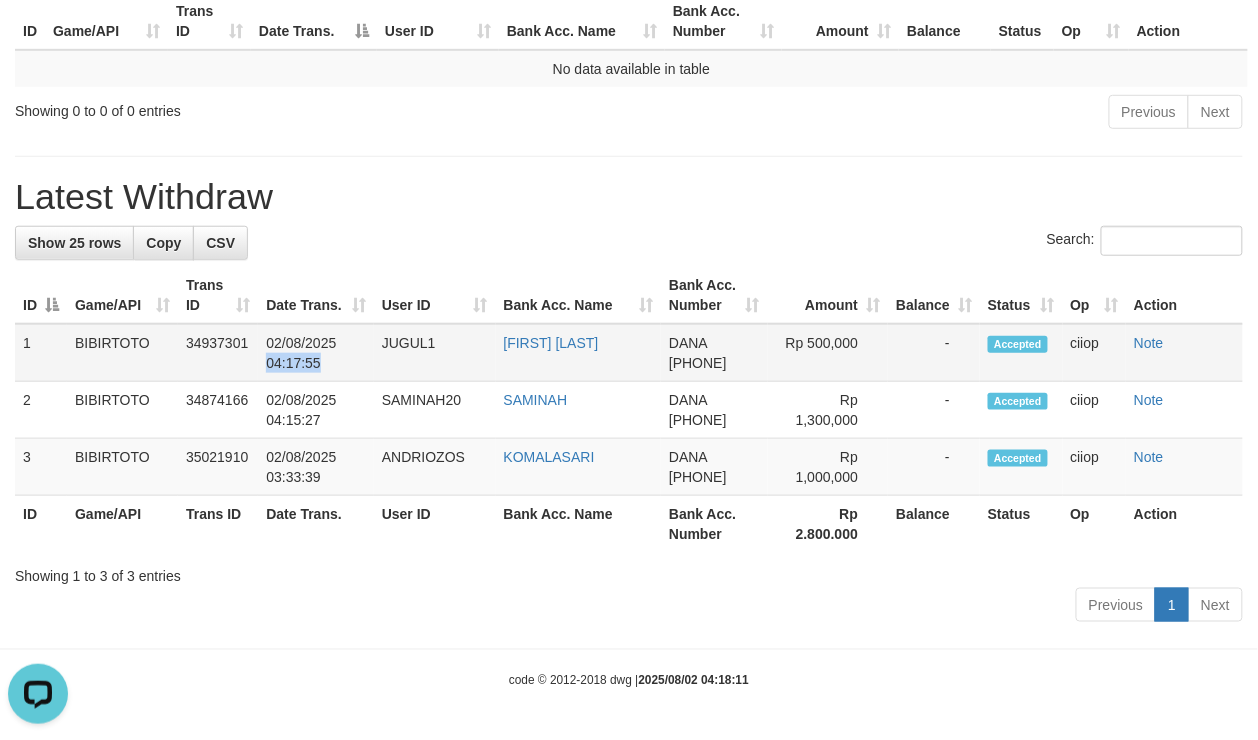 copy on "04:17:55" 